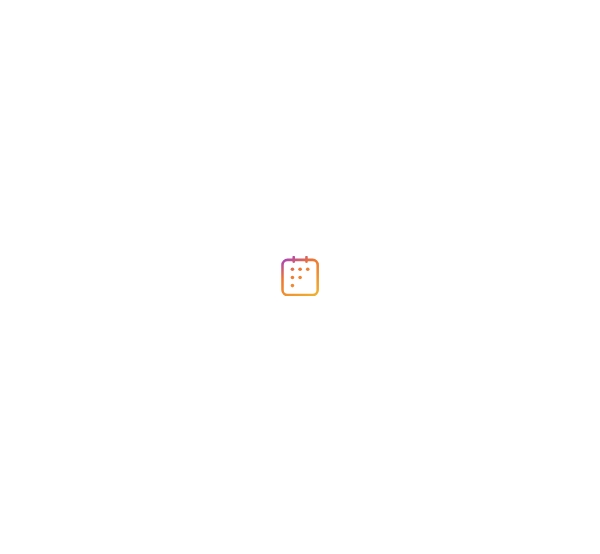scroll, scrollTop: 0, scrollLeft: 0, axis: both 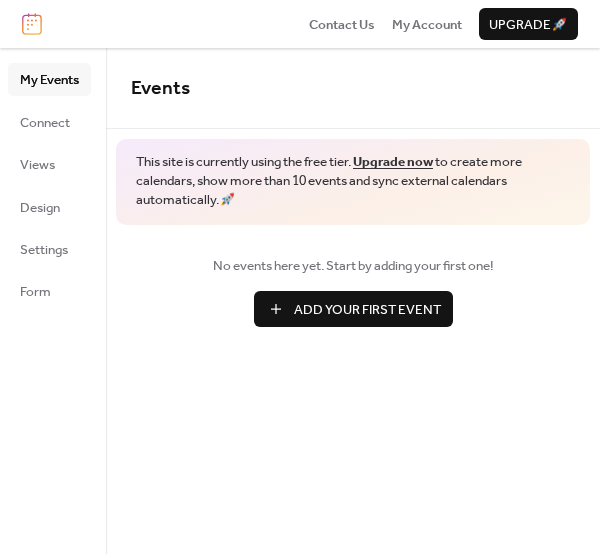 click on "Add Your First Event" at bounding box center [367, 310] 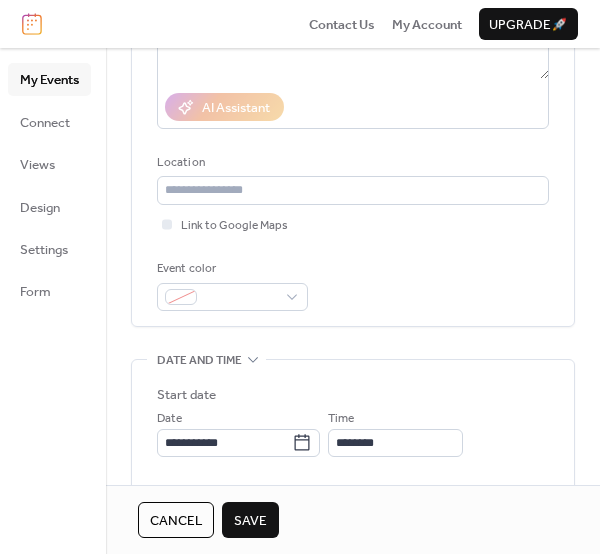 scroll, scrollTop: 329, scrollLeft: 0, axis: vertical 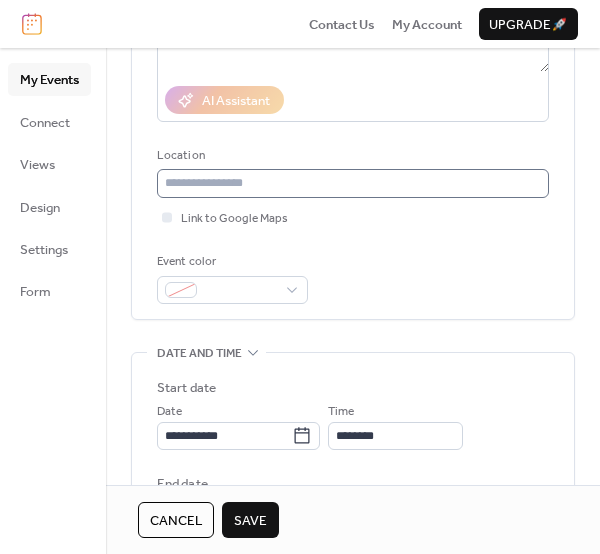 type on "**********" 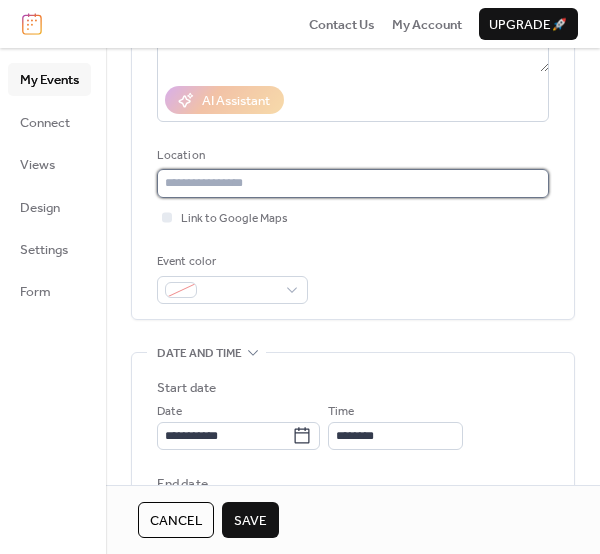 click at bounding box center (353, 183) 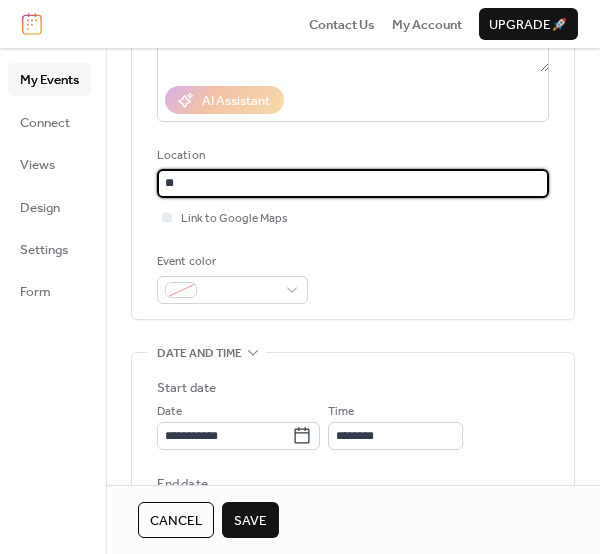 type on "*" 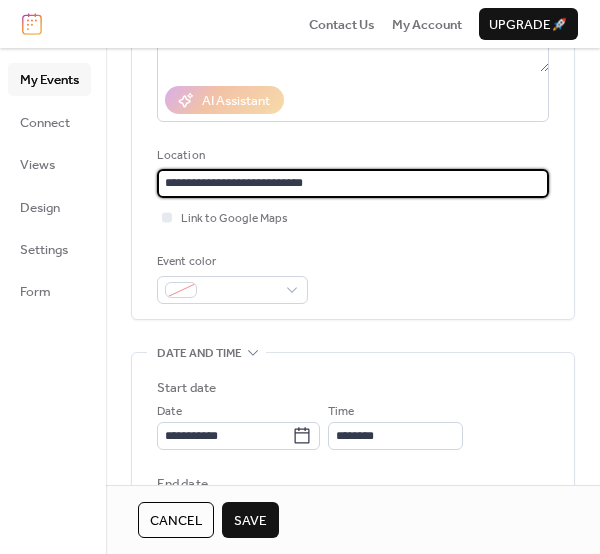 click on "**********" at bounding box center (353, 183) 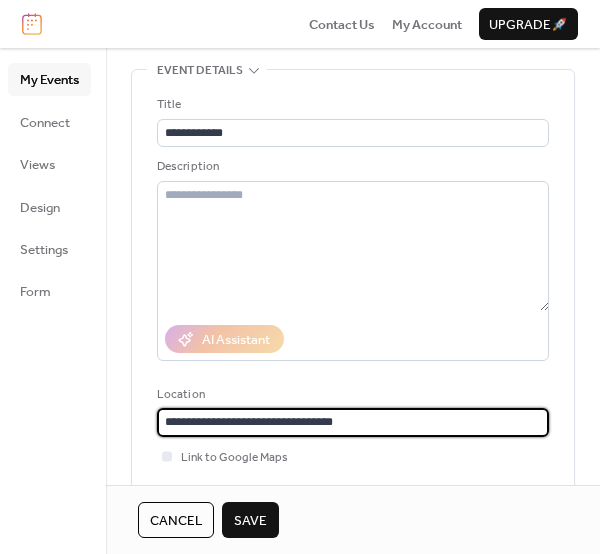 scroll, scrollTop: 96, scrollLeft: 0, axis: vertical 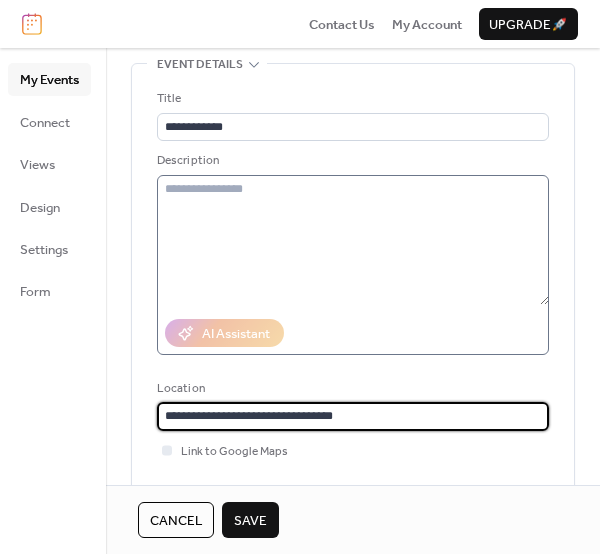 type on "**********" 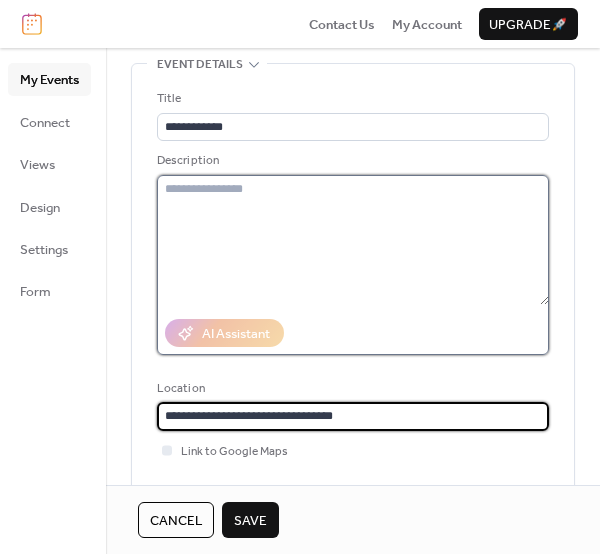 click at bounding box center (353, 240) 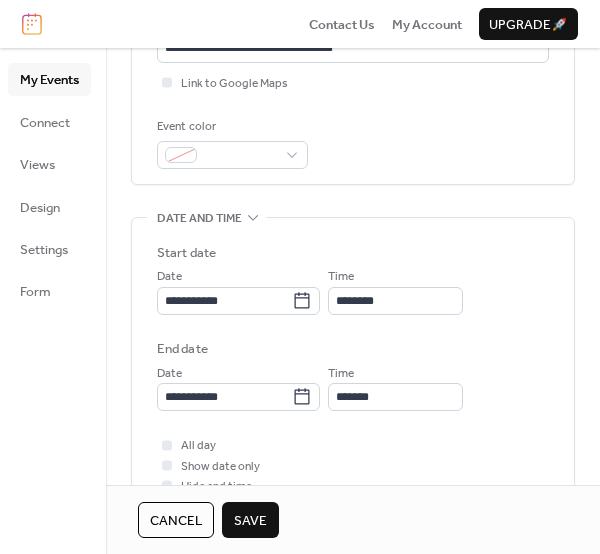 scroll, scrollTop: 525, scrollLeft: 0, axis: vertical 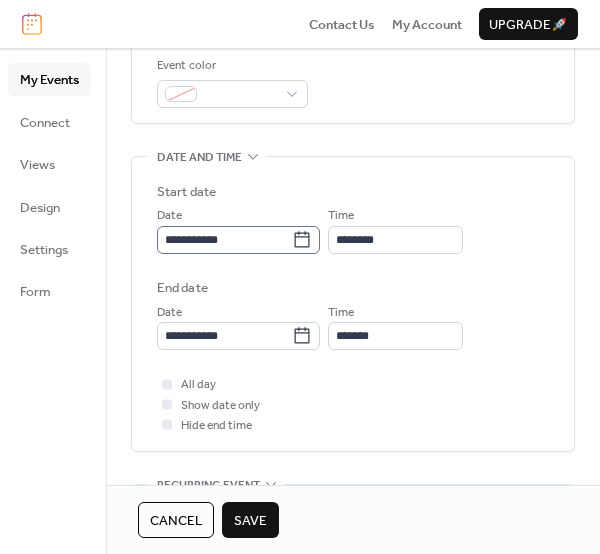 type on "**********" 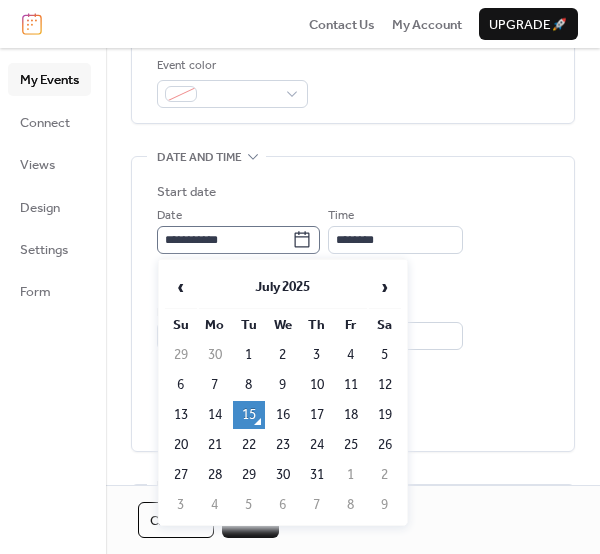 click 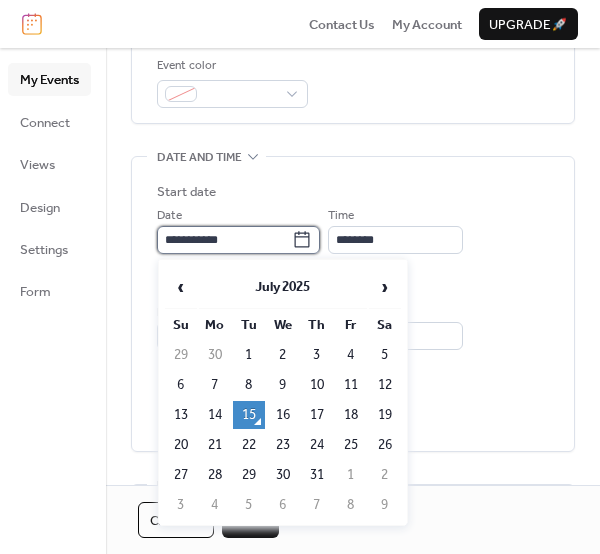 click on "**********" at bounding box center (224, 240) 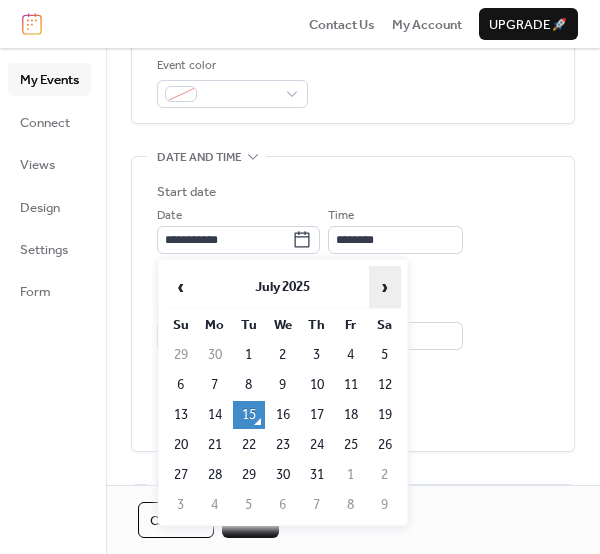 click on "›" at bounding box center (385, 287) 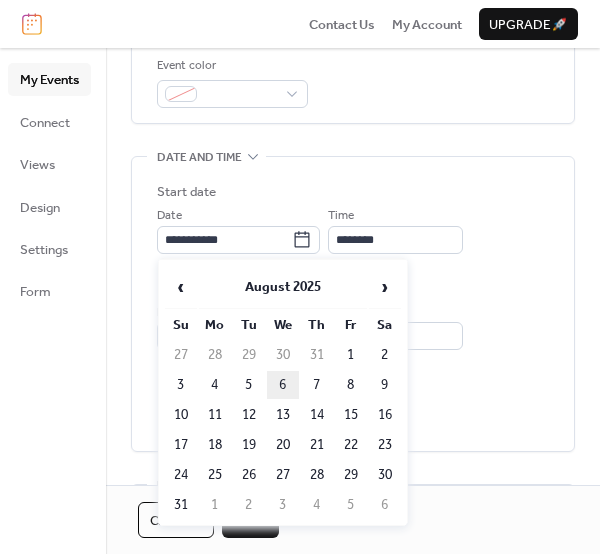 click on "6" at bounding box center (283, 385) 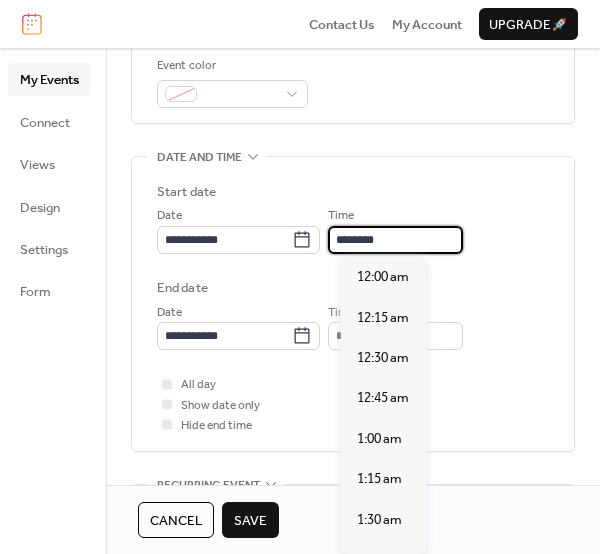 click on "********" at bounding box center [395, 240] 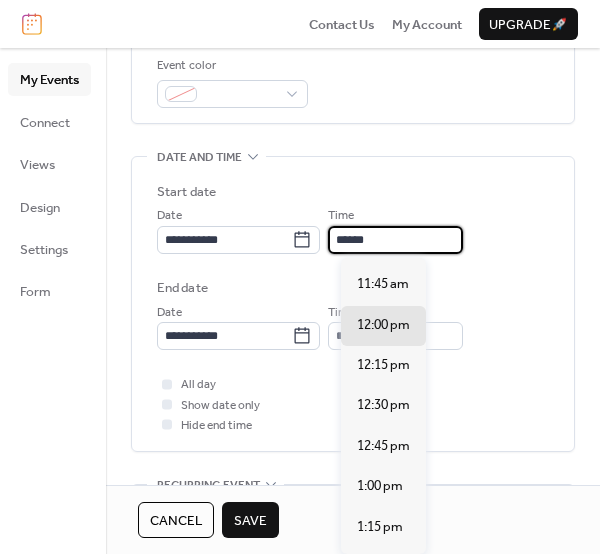 scroll, scrollTop: 0, scrollLeft: 0, axis: both 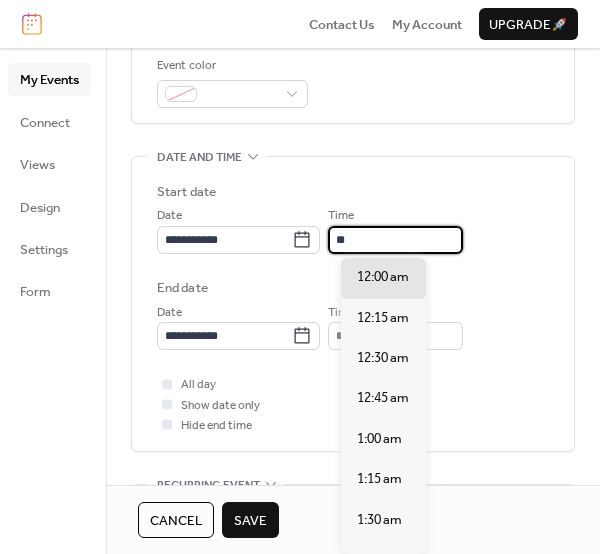 type on "*" 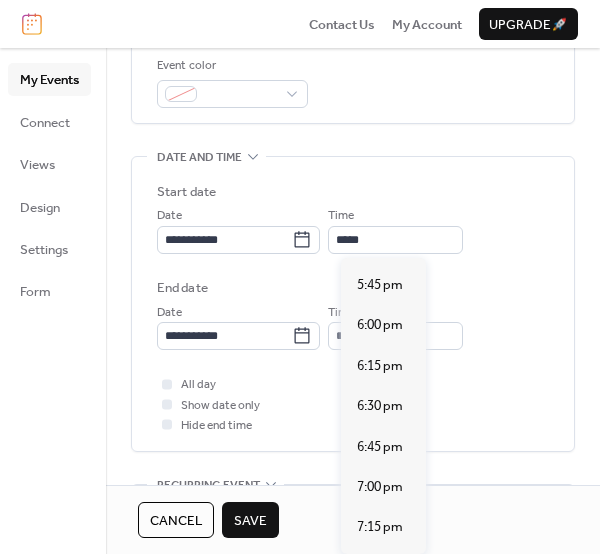 scroll, scrollTop: 2900, scrollLeft: 0, axis: vertical 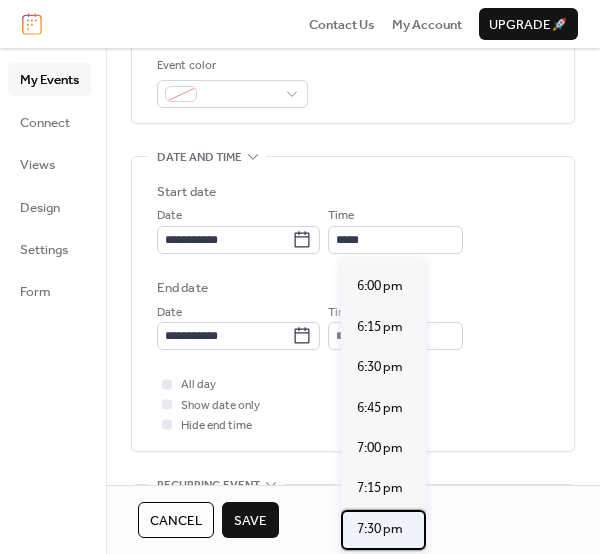 click on "7:30 pm" at bounding box center (380, 529) 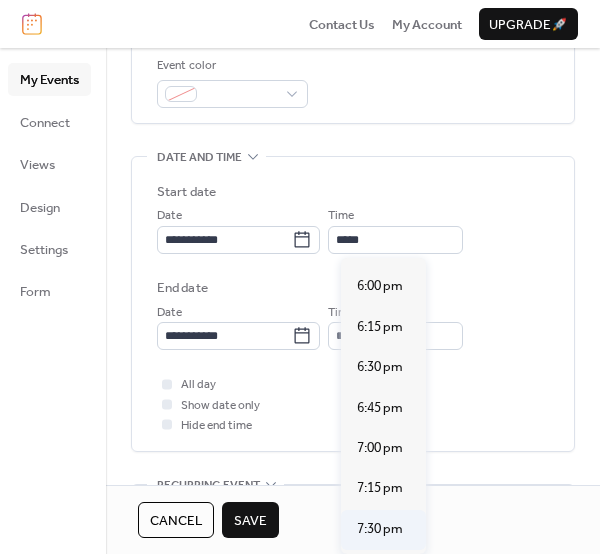 type on "*******" 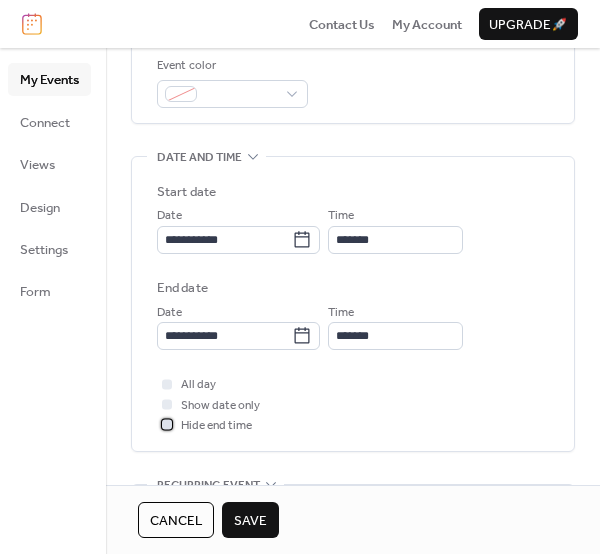 click at bounding box center [167, 425] 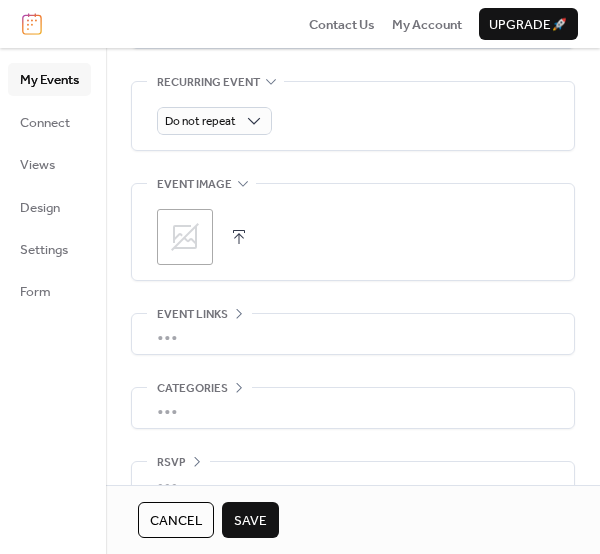 scroll, scrollTop: 931, scrollLeft: 0, axis: vertical 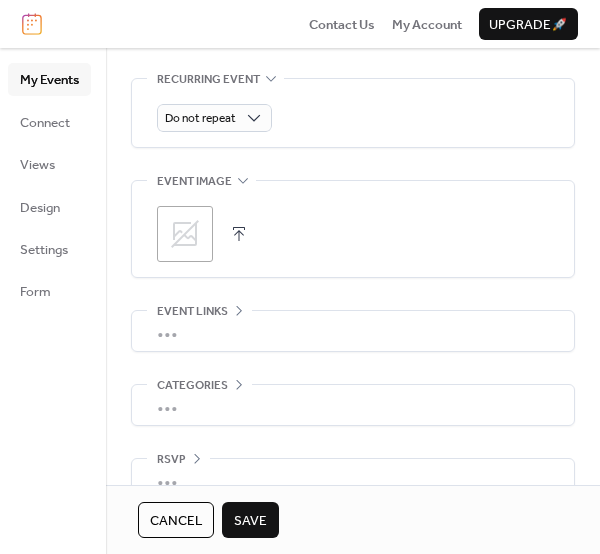 click 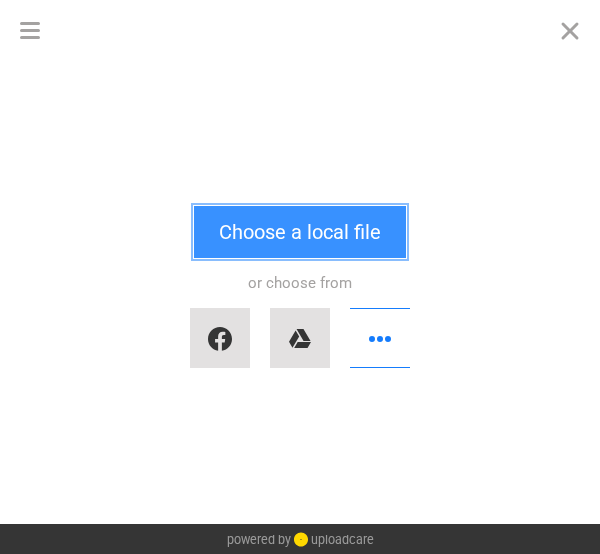 click on "Choose a local file" at bounding box center [300, 232] 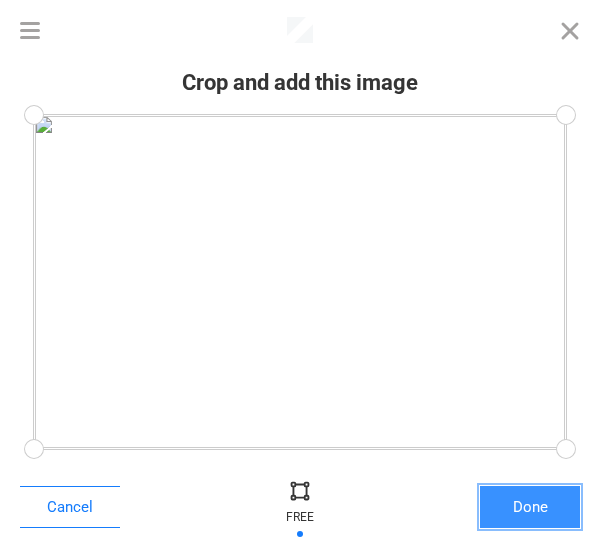 click on "Done" at bounding box center (530, 507) 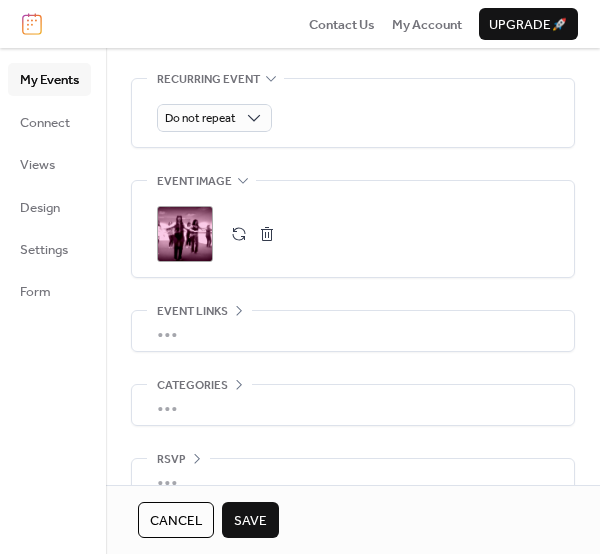 scroll, scrollTop: 972, scrollLeft: 0, axis: vertical 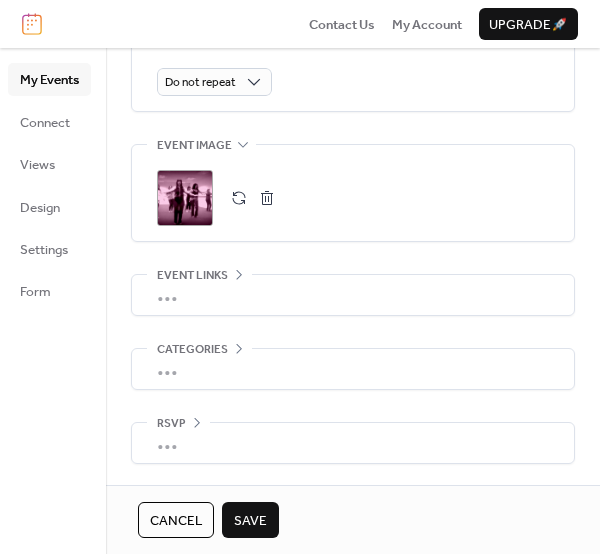click on "Save" at bounding box center (250, 521) 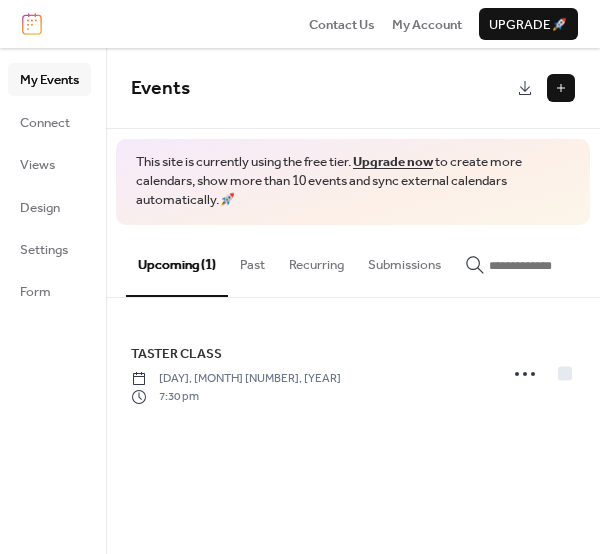 click on "My Events" at bounding box center (49, 80) 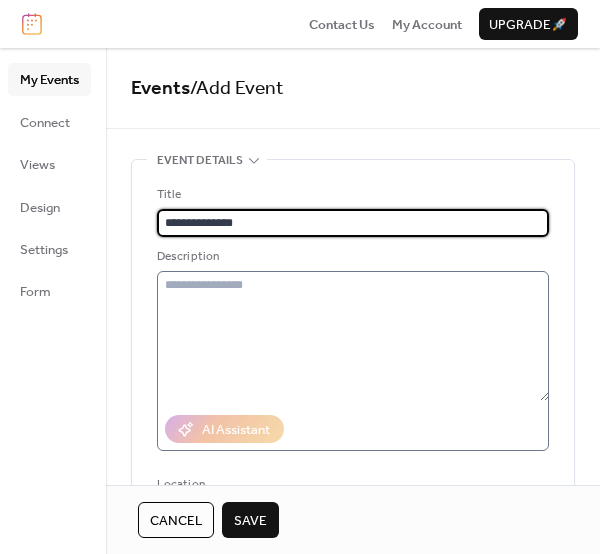 type on "**********" 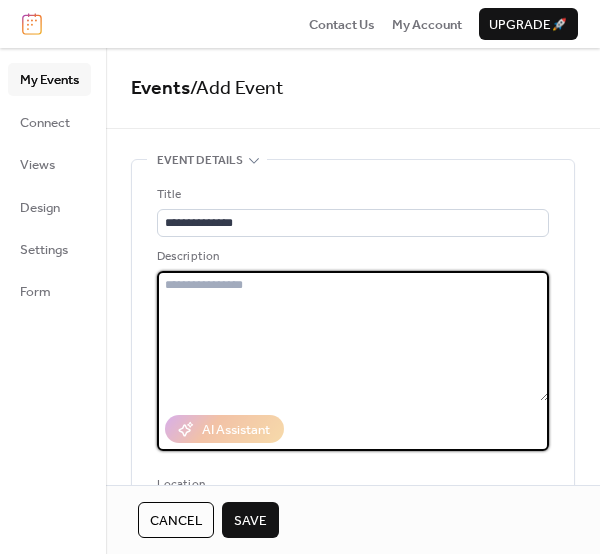 click at bounding box center (353, 336) 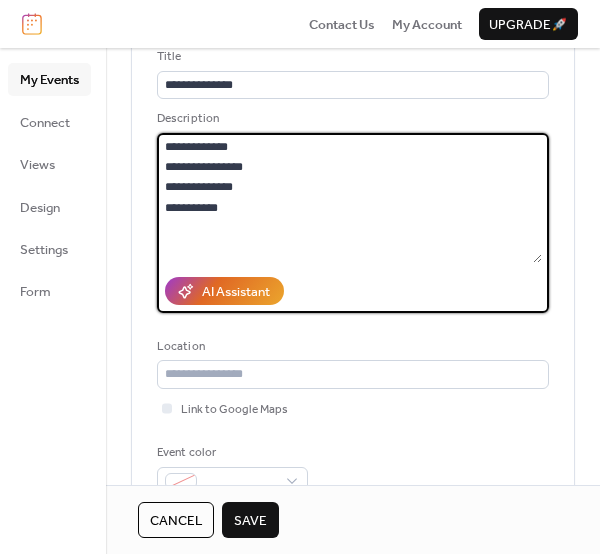 scroll, scrollTop: 151, scrollLeft: 0, axis: vertical 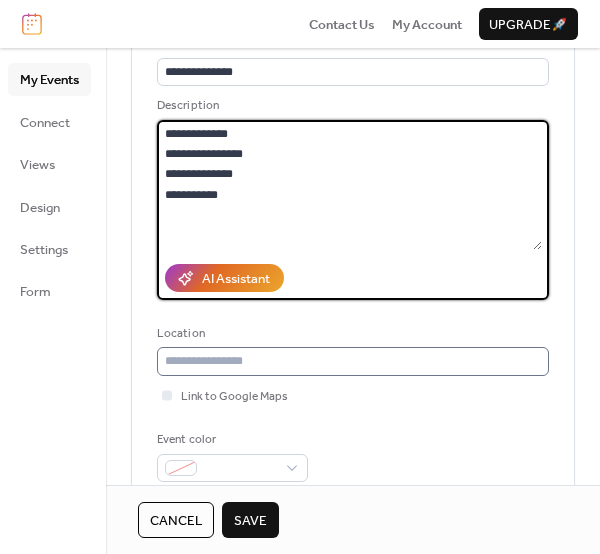 type on "**********" 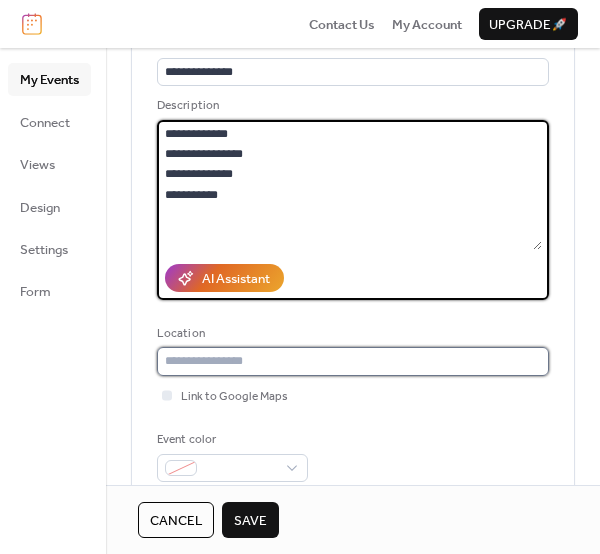 click at bounding box center (353, 361) 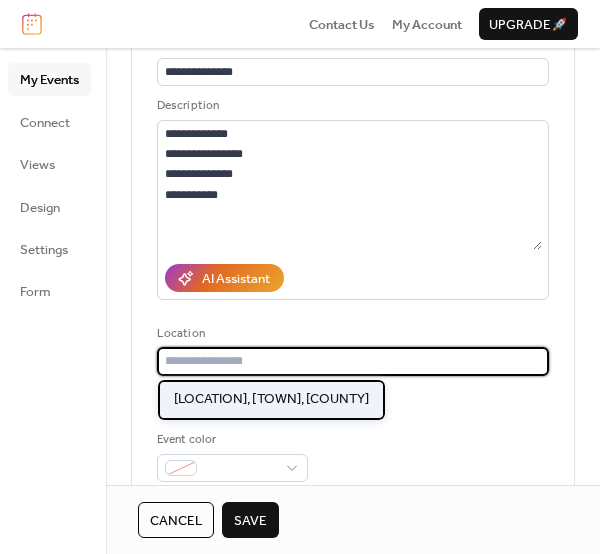 click on "[PLACE_NAME], [CITY], [REGION]" at bounding box center [271, 399] 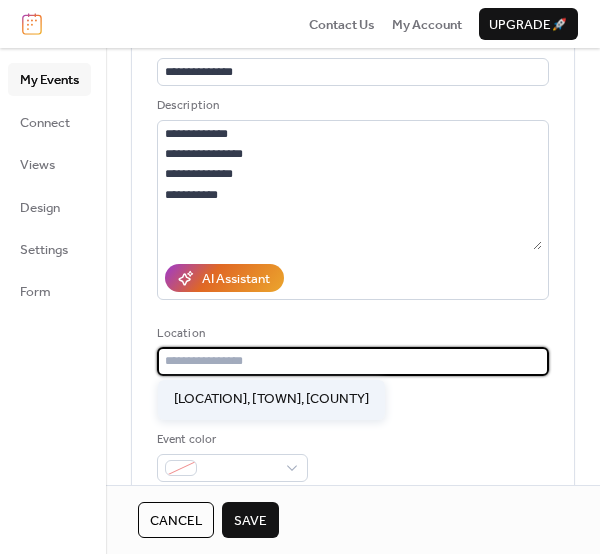 type on "**********" 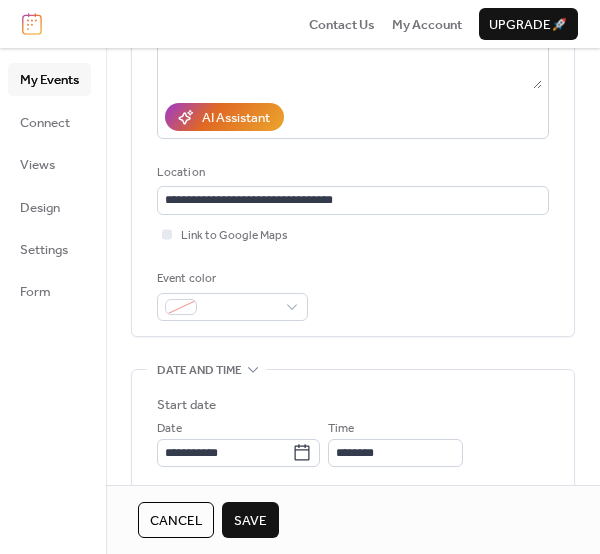 scroll, scrollTop: 319, scrollLeft: 0, axis: vertical 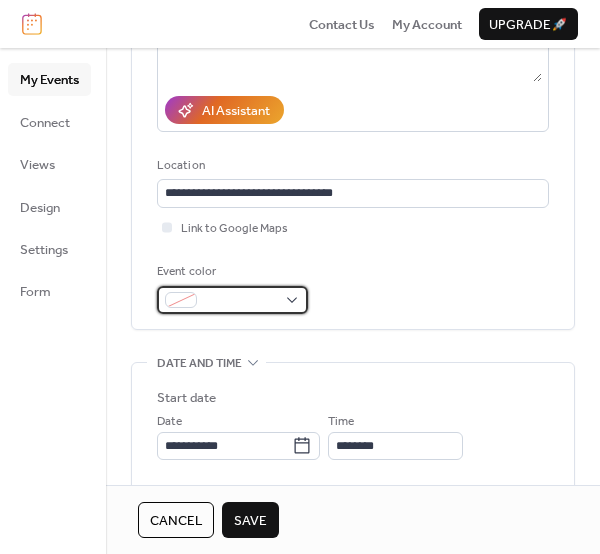 click at bounding box center (240, 301) 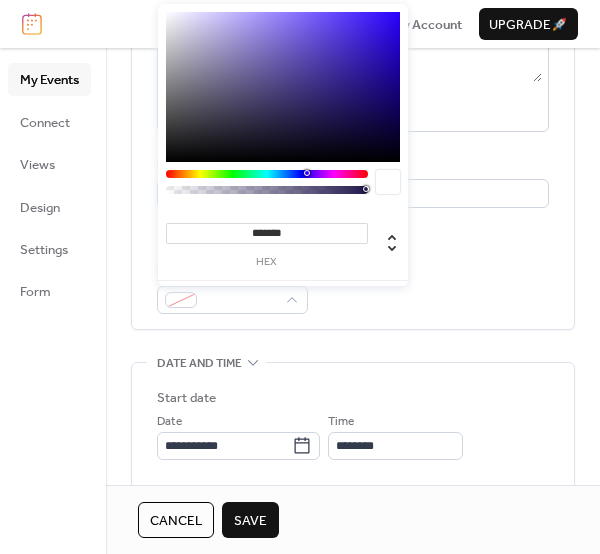 click at bounding box center [267, 174] 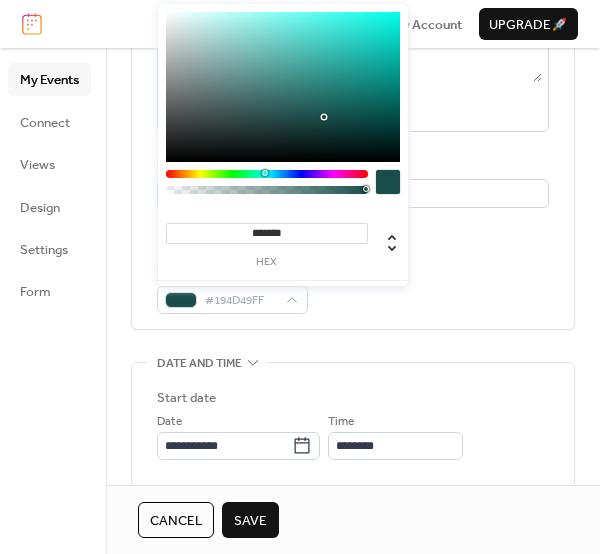 click at bounding box center [267, 174] 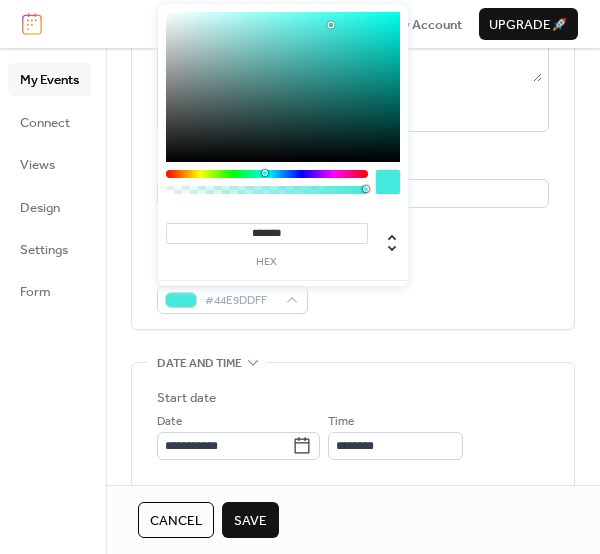 type on "*******" 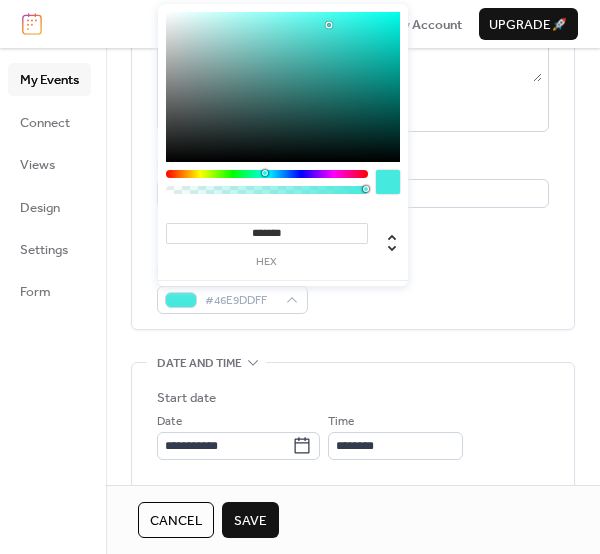 drag, startPoint x: 327, startPoint y: 113, endPoint x: 329, endPoint y: 25, distance: 88.02273 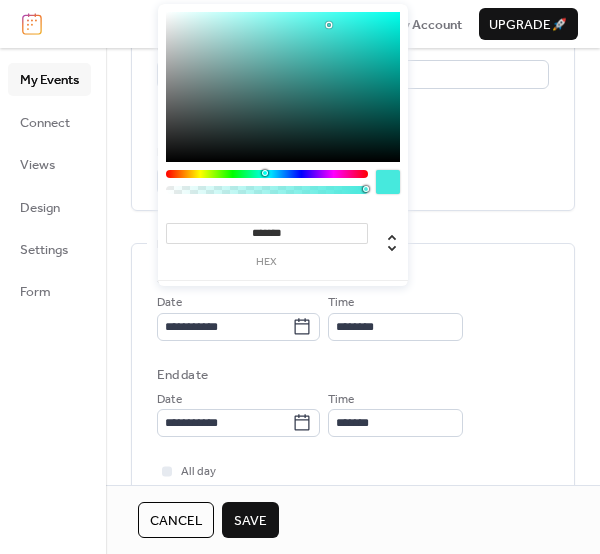 scroll, scrollTop: 448, scrollLeft: 0, axis: vertical 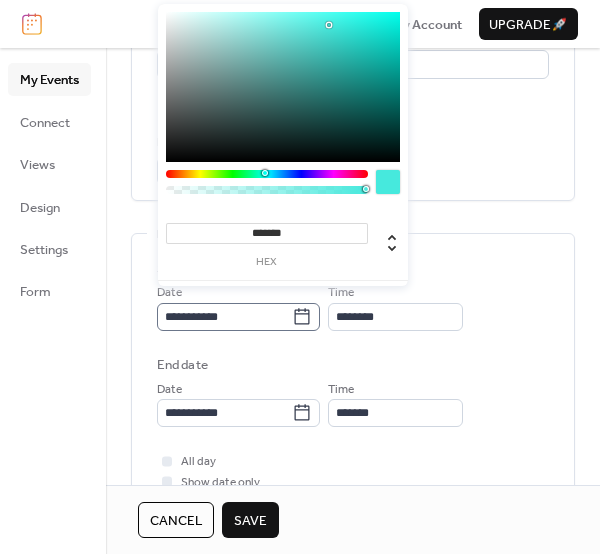 click 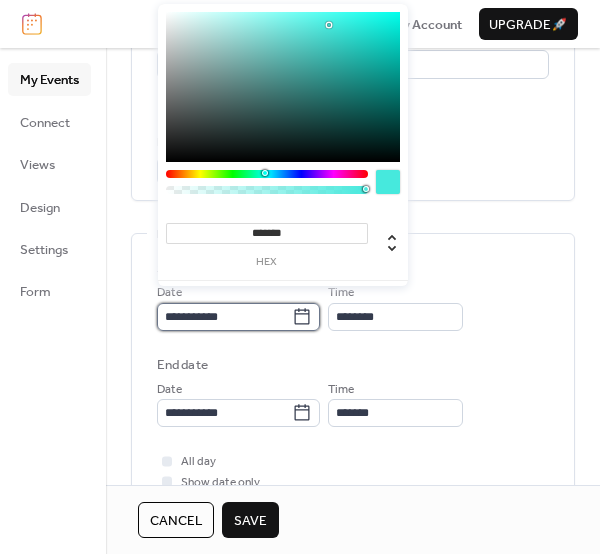 click on "**********" at bounding box center (224, 317) 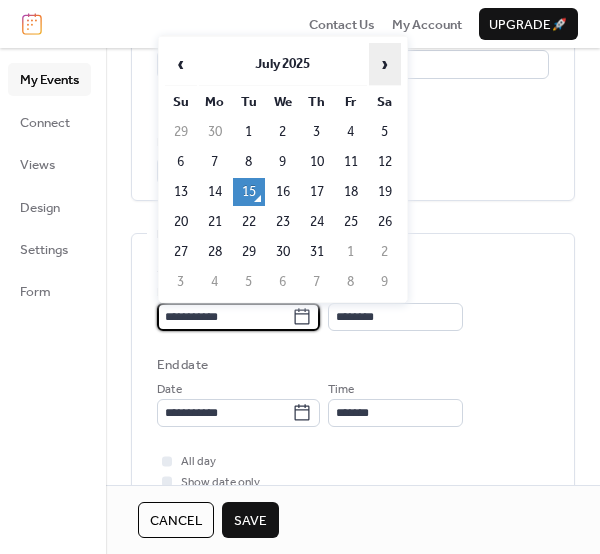 click on "›" at bounding box center [385, 64] 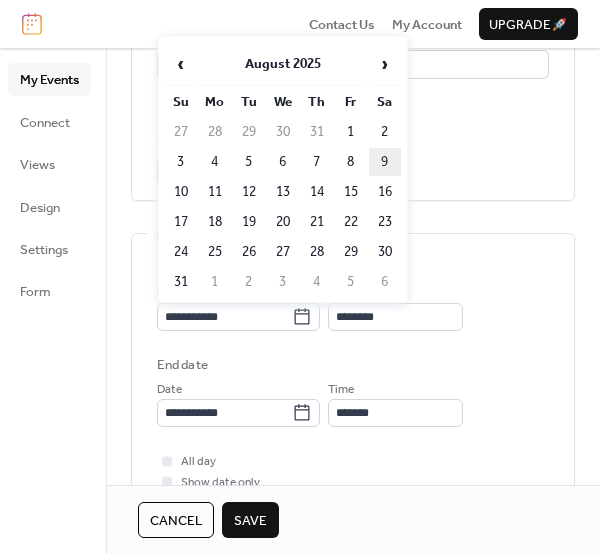 click on "9" at bounding box center [385, 162] 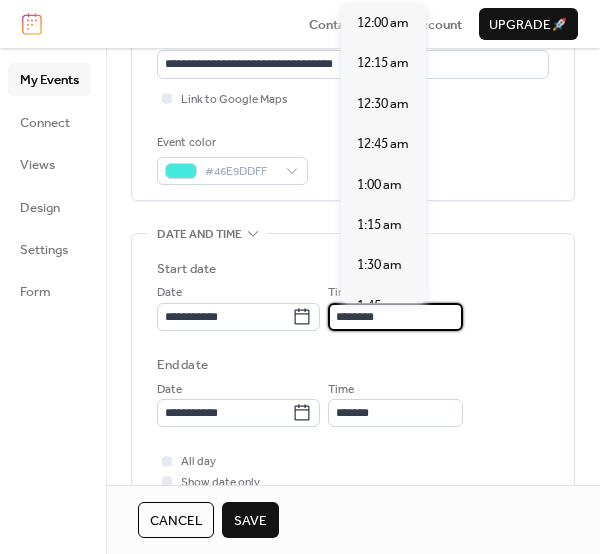 click on "********" at bounding box center [395, 317] 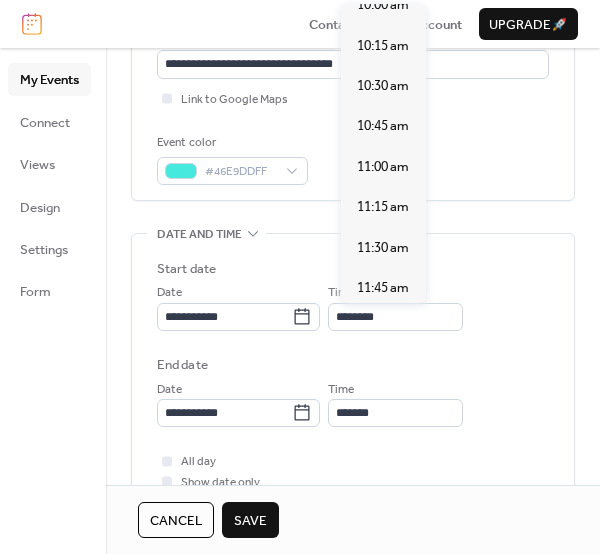 scroll, scrollTop: 1583, scrollLeft: 0, axis: vertical 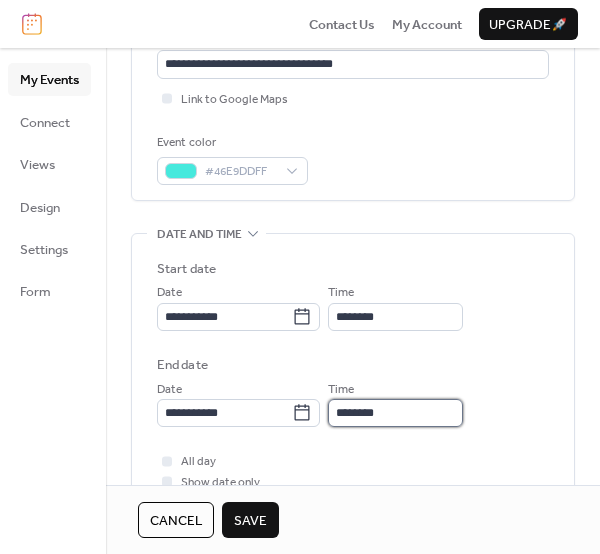 click on "********" at bounding box center [395, 413] 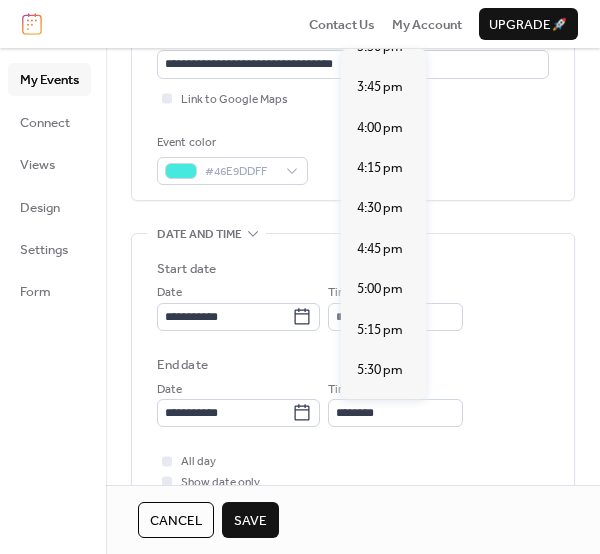 scroll, scrollTop: 795, scrollLeft: 0, axis: vertical 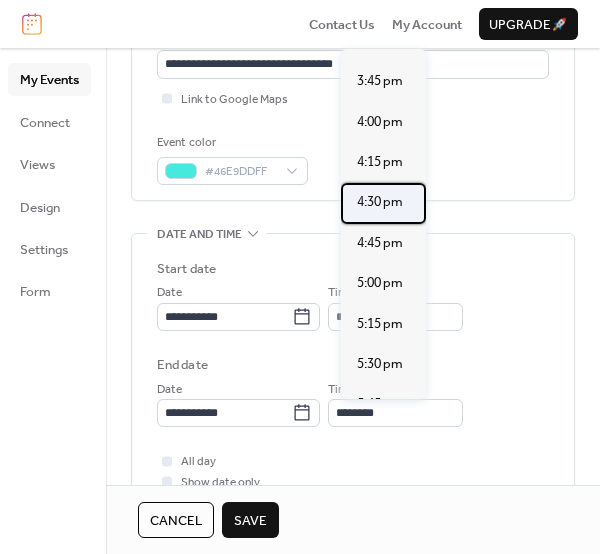 click on "4:30 pm" at bounding box center (380, 202) 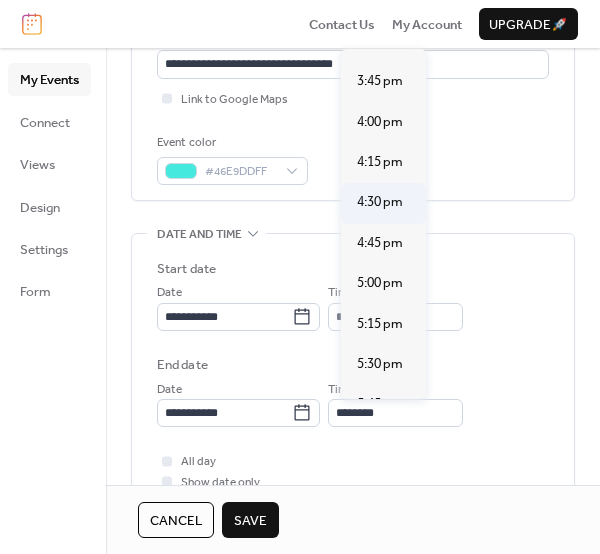 type on "*******" 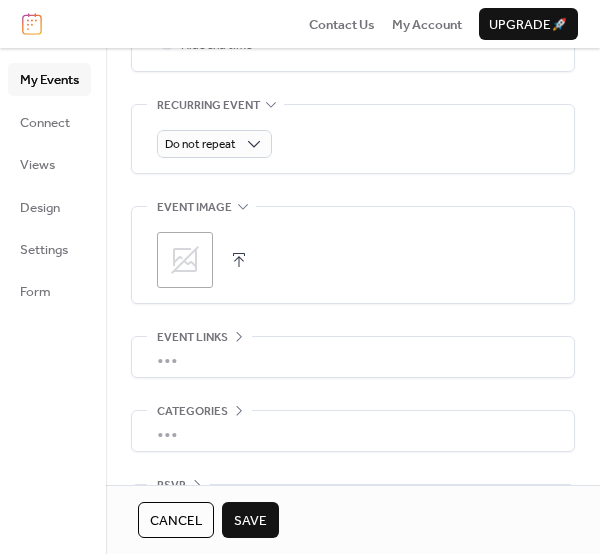 scroll, scrollTop: 922, scrollLeft: 0, axis: vertical 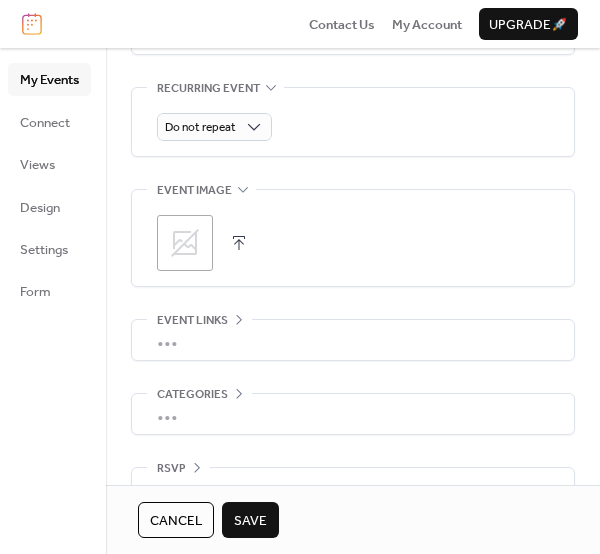 click 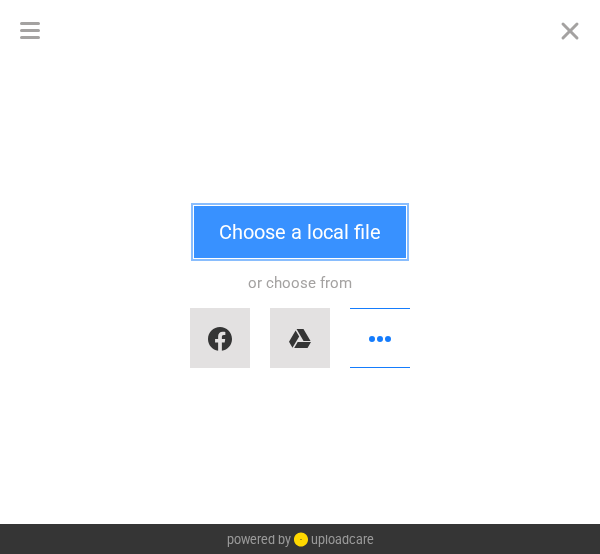 click on "Choose a local file" at bounding box center (300, 232) 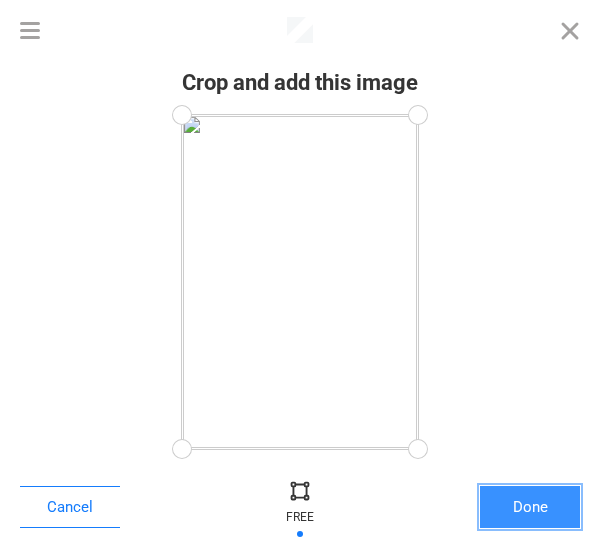click on "Done" at bounding box center [530, 507] 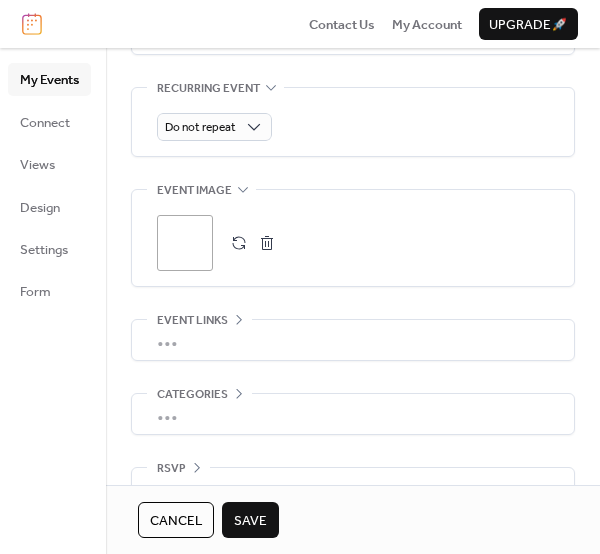 scroll, scrollTop: 972, scrollLeft: 0, axis: vertical 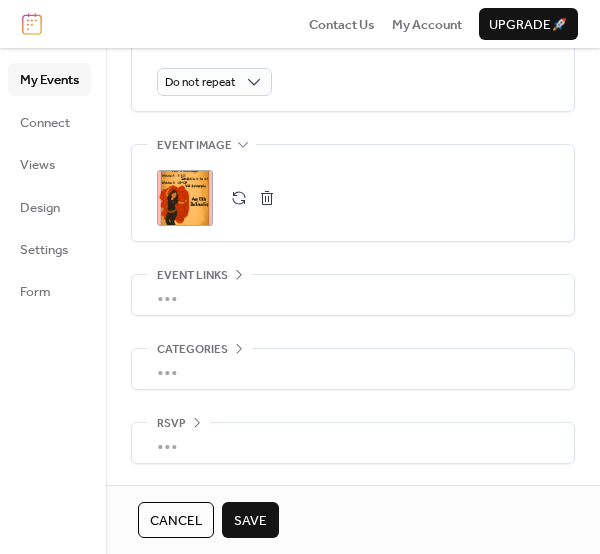 click on "Save" at bounding box center (250, 521) 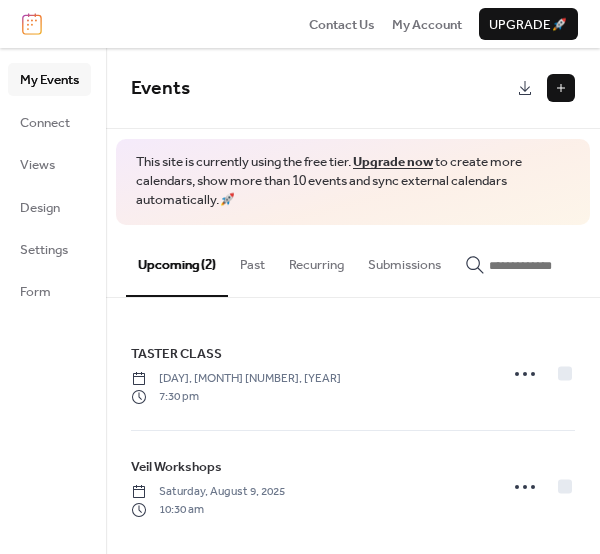 click at bounding box center (561, 88) 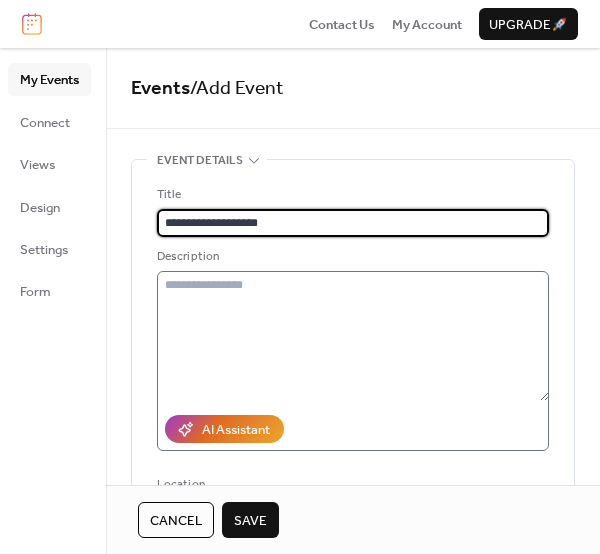 type on "**********" 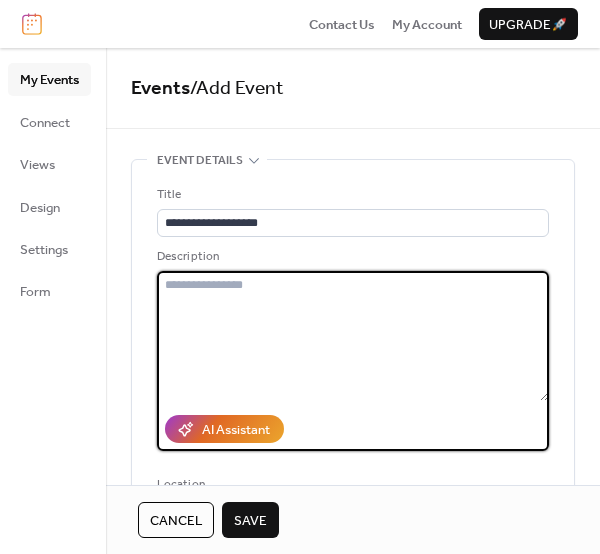 click at bounding box center [353, 336] 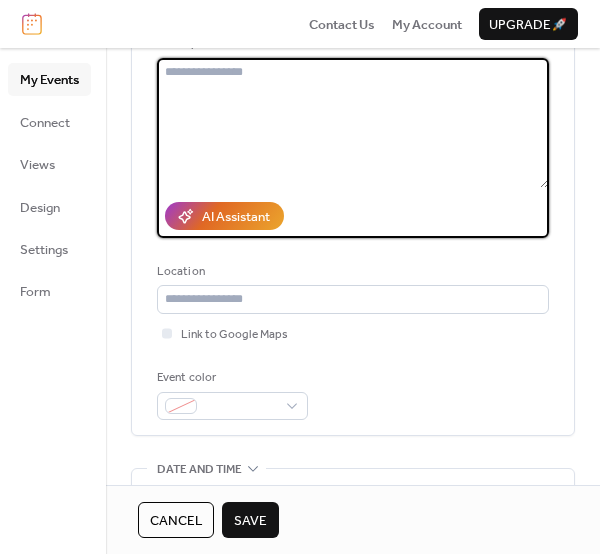 scroll, scrollTop: 219, scrollLeft: 0, axis: vertical 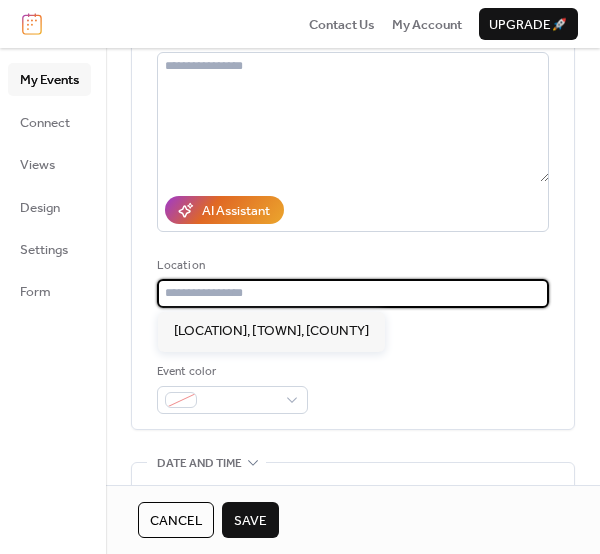 click at bounding box center [353, 293] 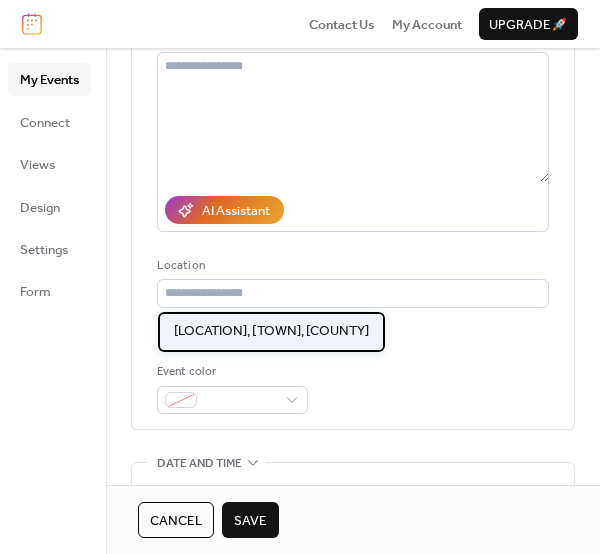 click on "[PLACE_NAME], [CITY], [REGION]" at bounding box center [271, 331] 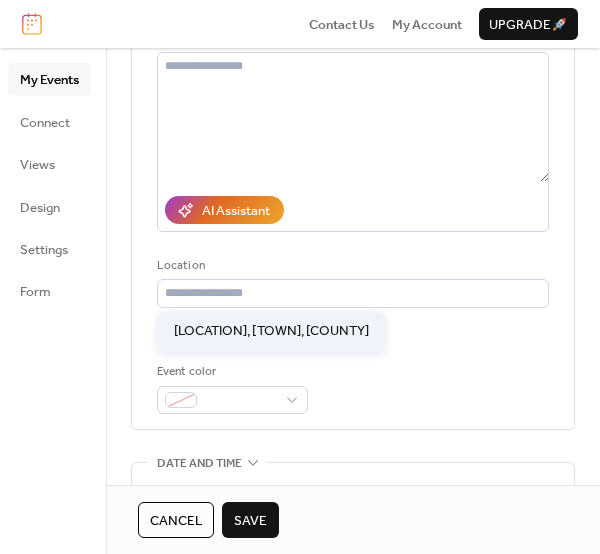 type on "**********" 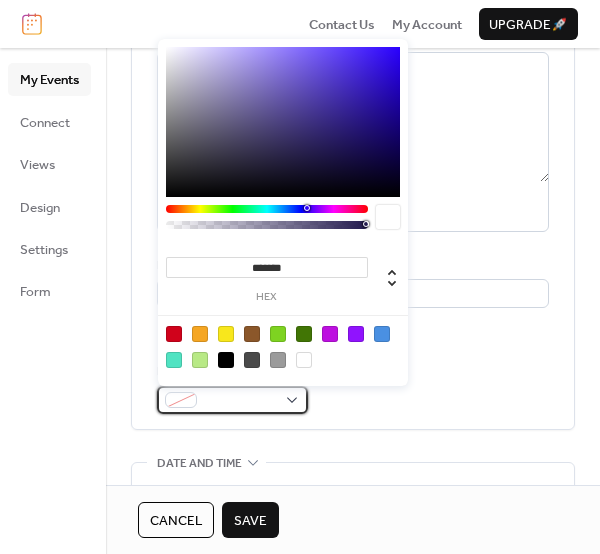 click at bounding box center (240, 401) 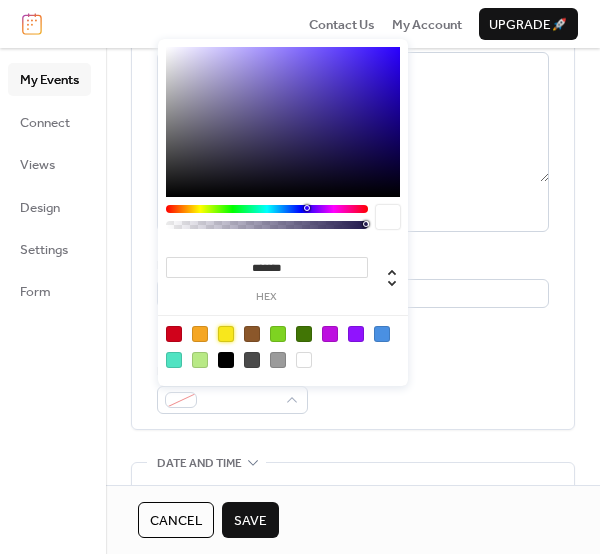 click at bounding box center [226, 334] 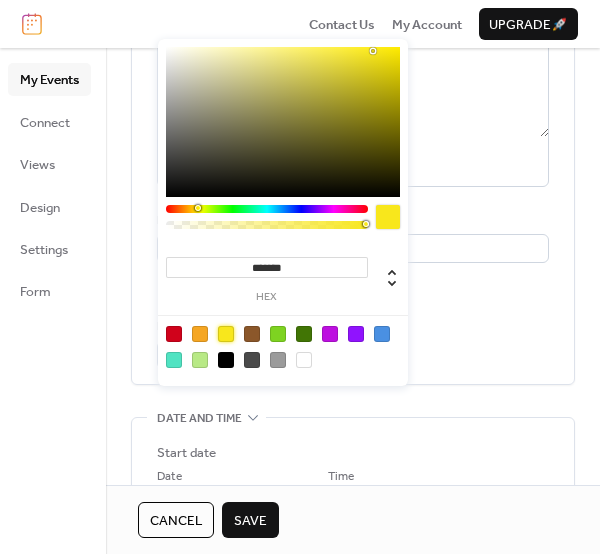 scroll, scrollTop: 252, scrollLeft: 0, axis: vertical 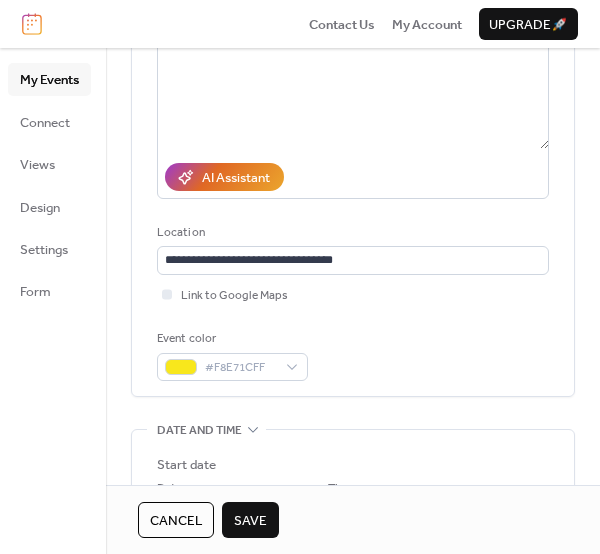 click on "Start date" at bounding box center (353, 465) 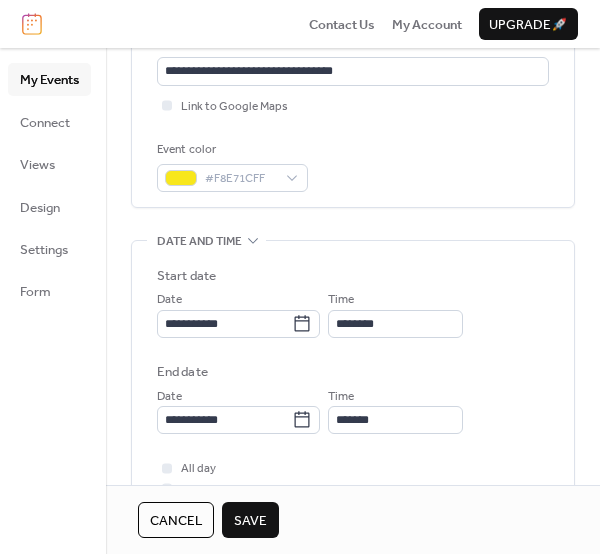 scroll, scrollTop: 451, scrollLeft: 0, axis: vertical 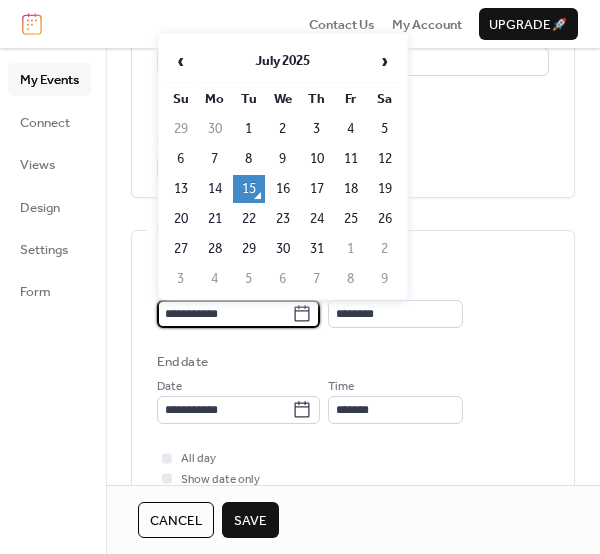 click on "**********" at bounding box center (224, 314) 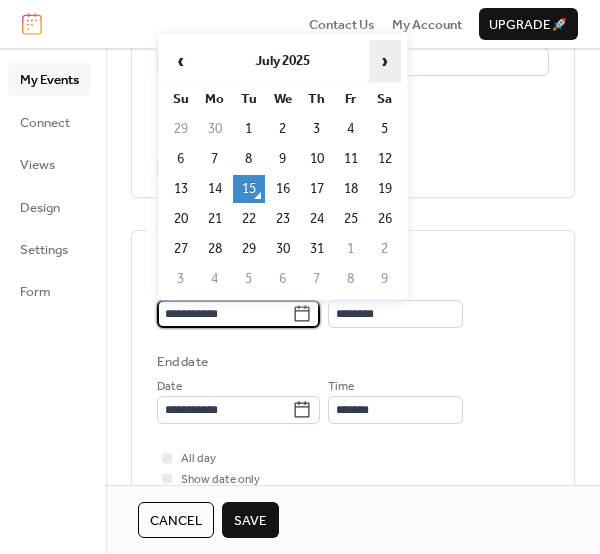 click on "›" at bounding box center [385, 61] 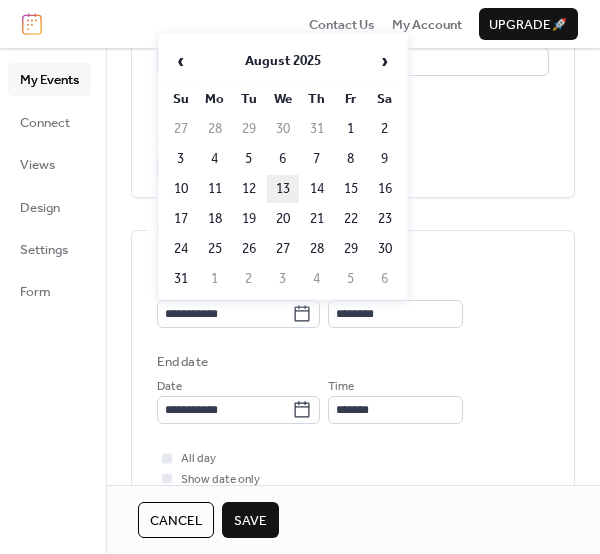 click on "13" at bounding box center (283, 189) 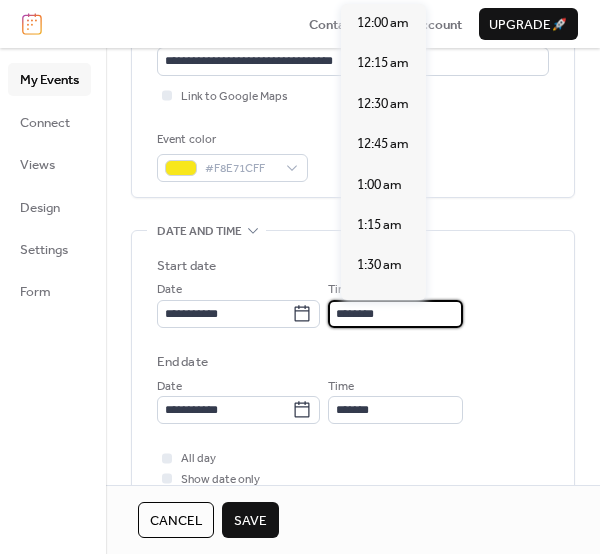 click on "********" at bounding box center [395, 314] 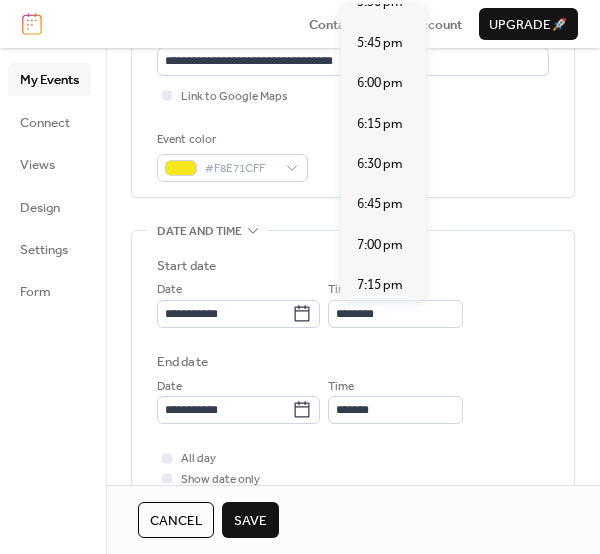 scroll, scrollTop: 2861, scrollLeft: 0, axis: vertical 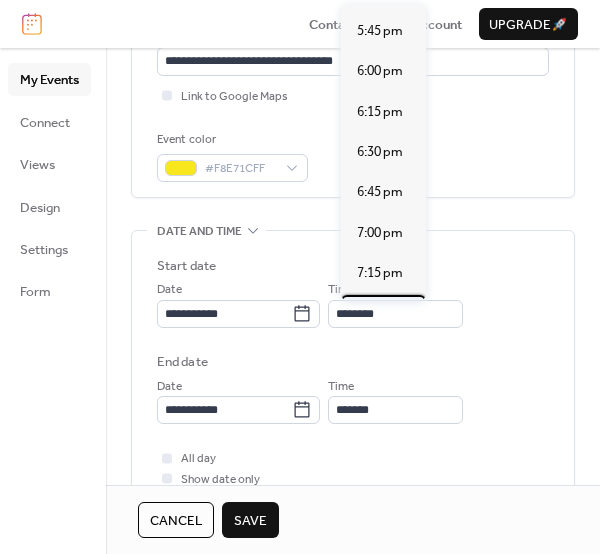 click on "7:30 pm" at bounding box center (380, 314) 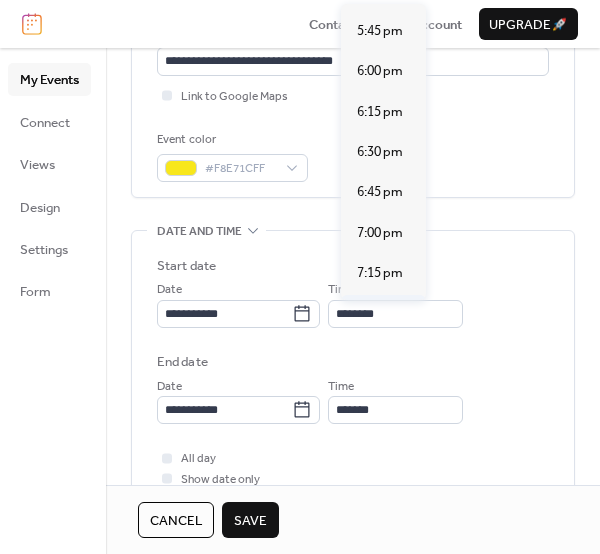 type on "*******" 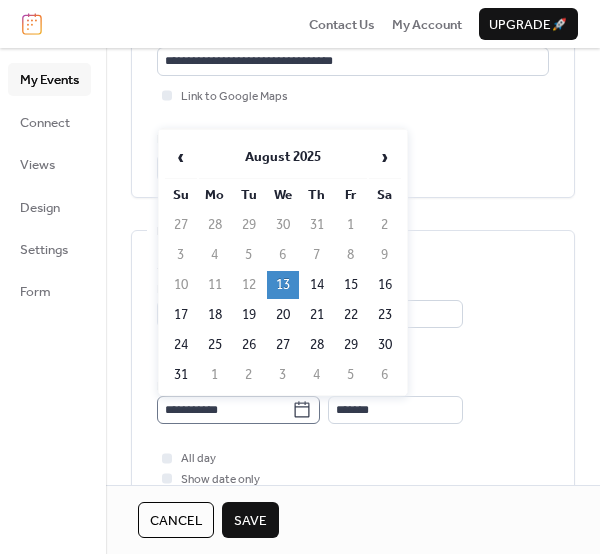 click 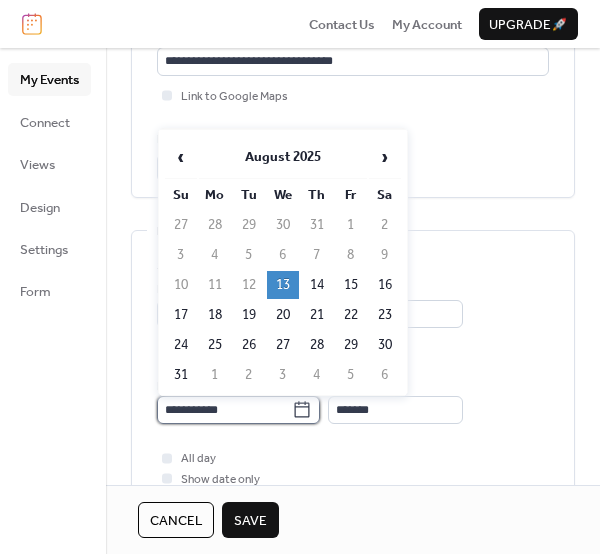 click on "**********" at bounding box center (224, 410) 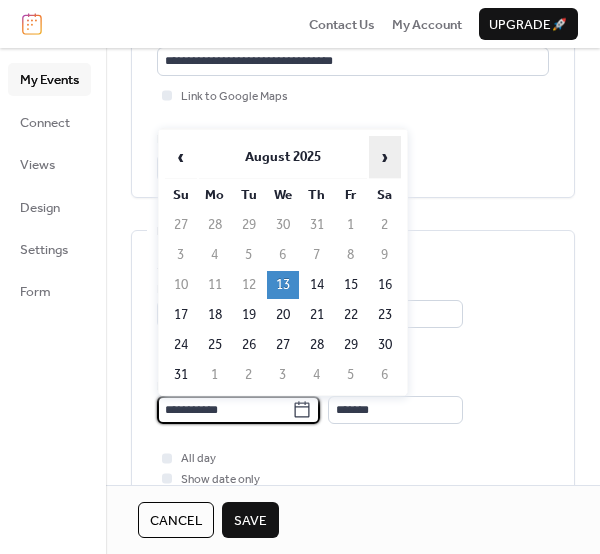 click on "›" at bounding box center (385, 157) 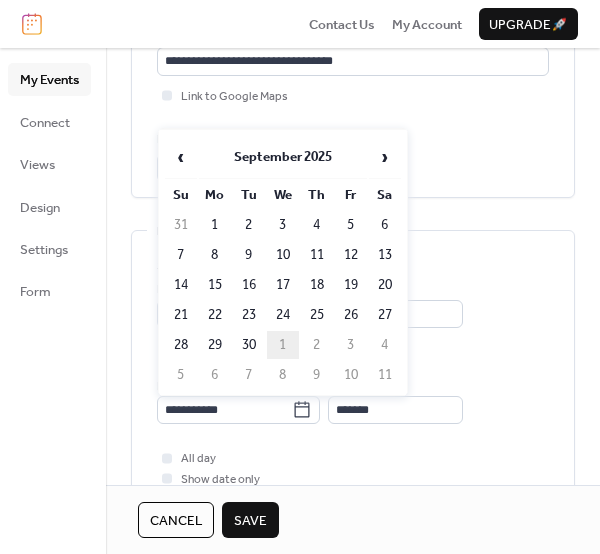 click on "1" at bounding box center [283, 345] 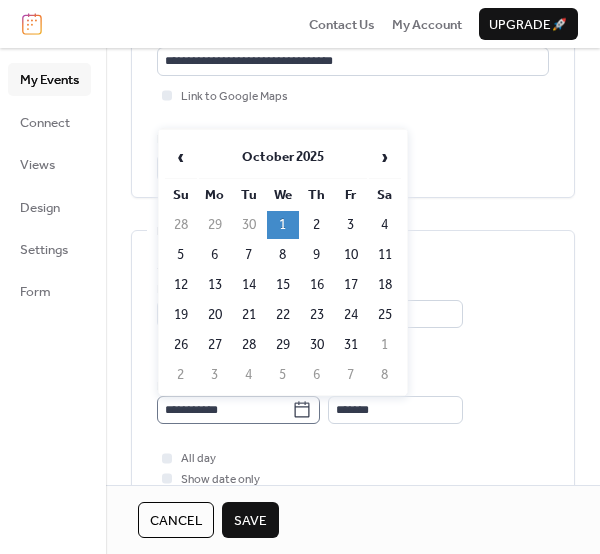 click 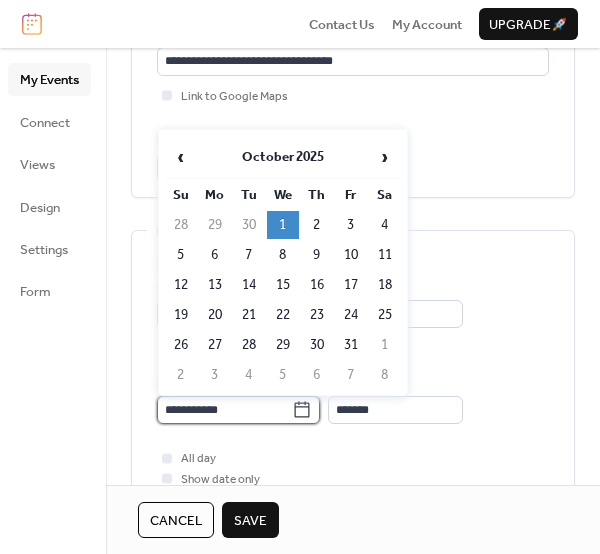 click on "**********" at bounding box center (224, 410) 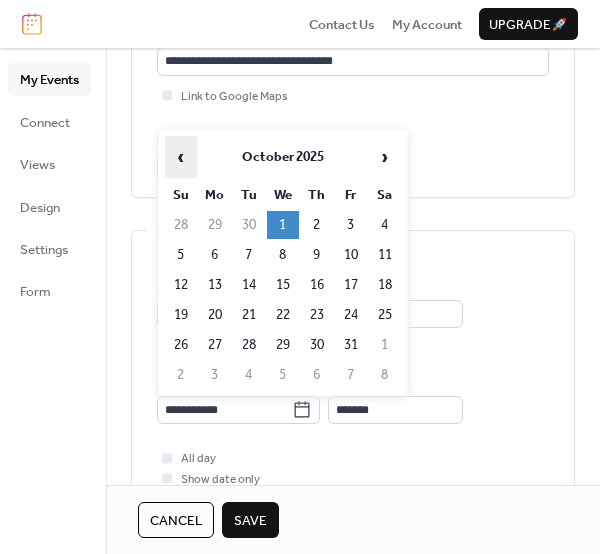 click on "‹" at bounding box center [181, 157] 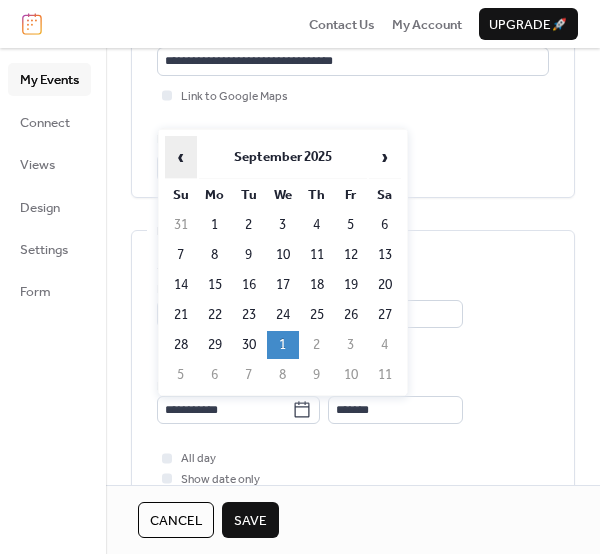 click on "‹" at bounding box center (181, 157) 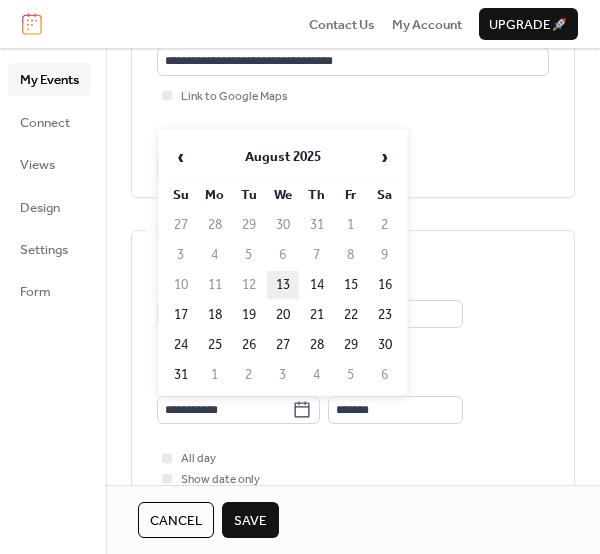 click on "13" at bounding box center (283, 285) 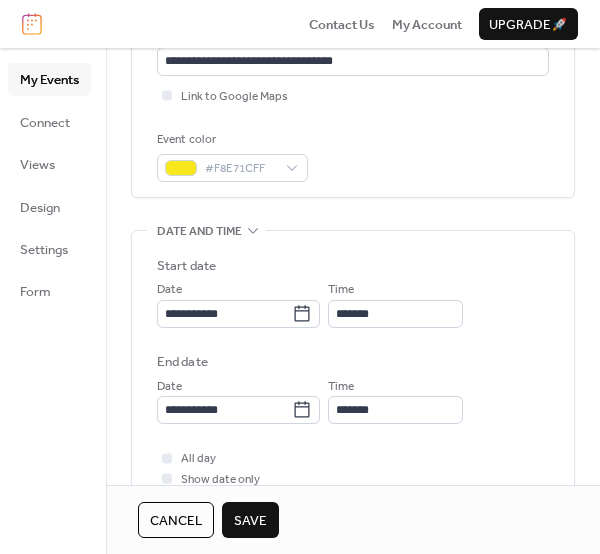 click on "Save" at bounding box center (250, 521) 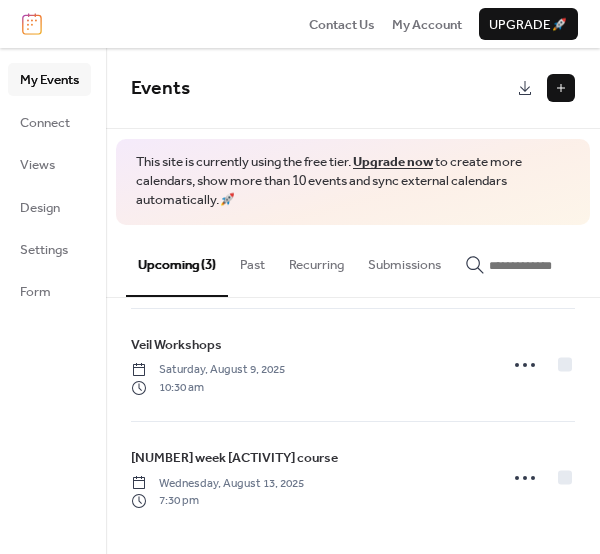 scroll, scrollTop: 131, scrollLeft: 0, axis: vertical 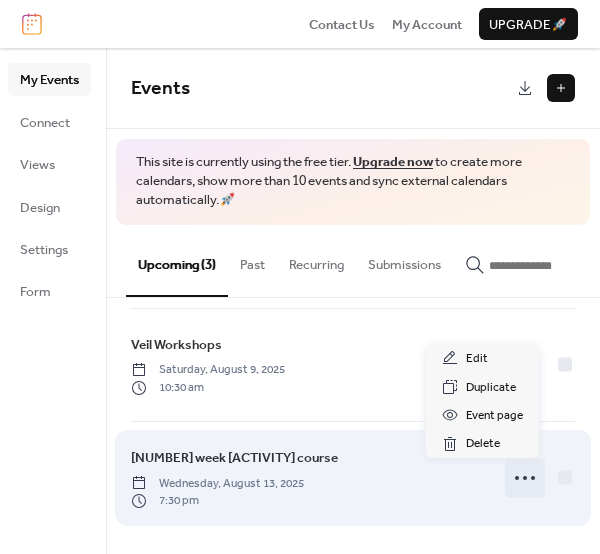 click 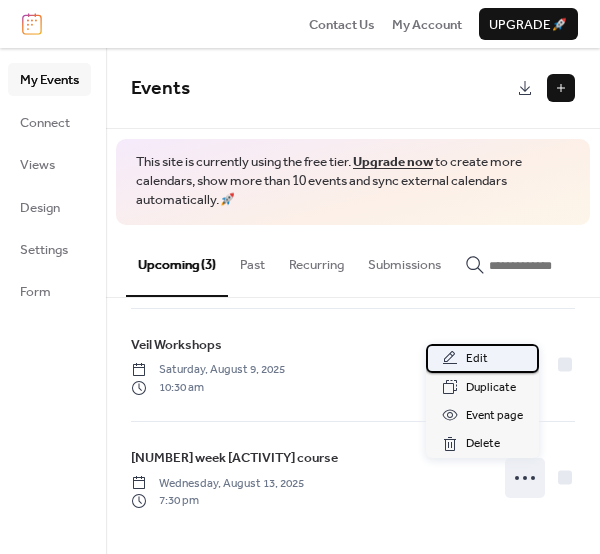 click on "Edit" at bounding box center (477, 359) 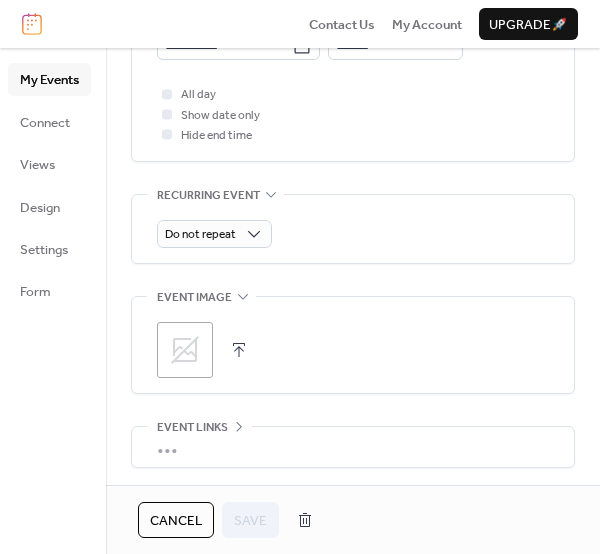 scroll, scrollTop: 825, scrollLeft: 0, axis: vertical 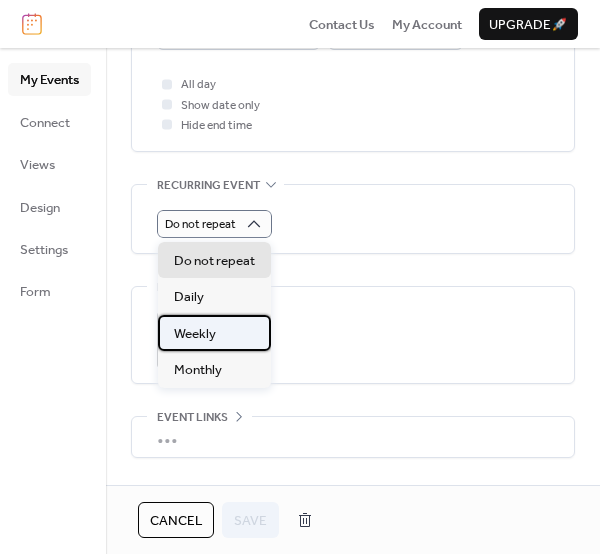 click on "Weekly" at bounding box center [195, 334] 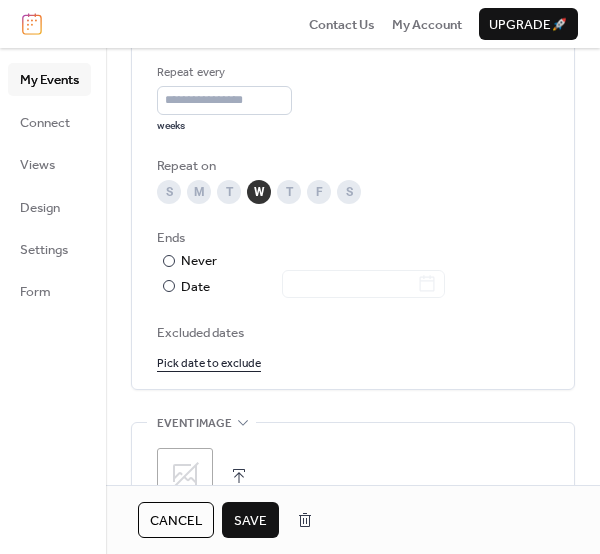 scroll, scrollTop: 1028, scrollLeft: 0, axis: vertical 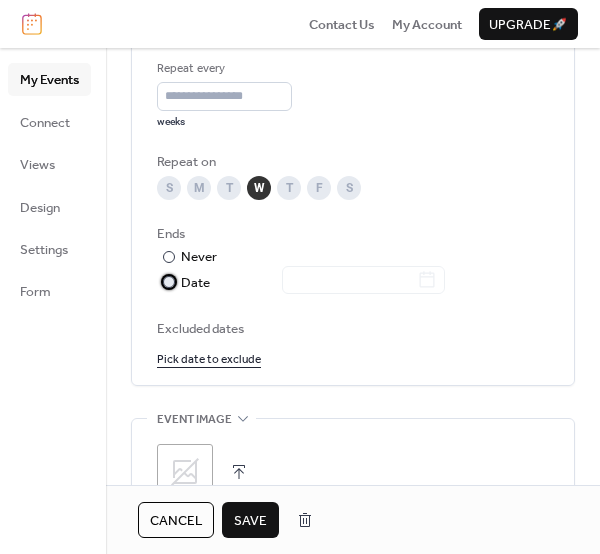click at bounding box center [169, 282] 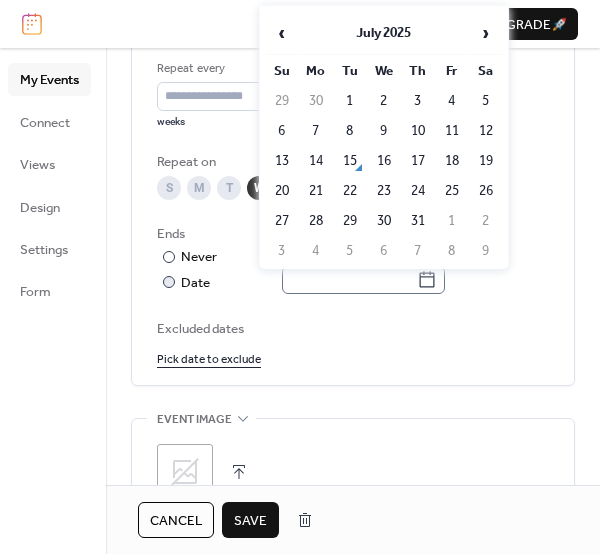 click 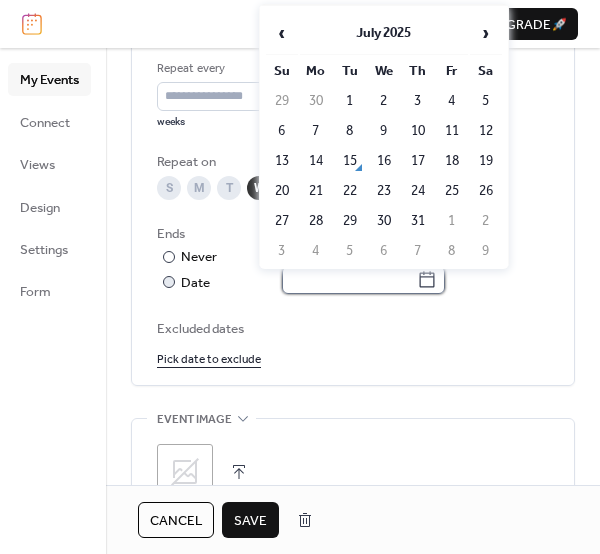 click at bounding box center [349, 280] 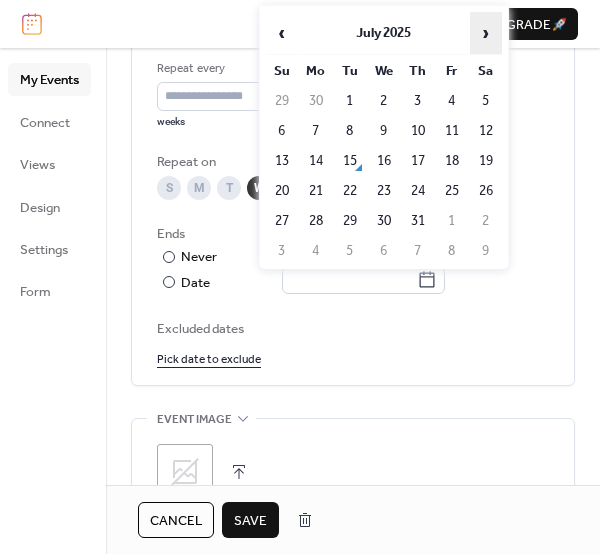 click on "›" at bounding box center [486, 33] 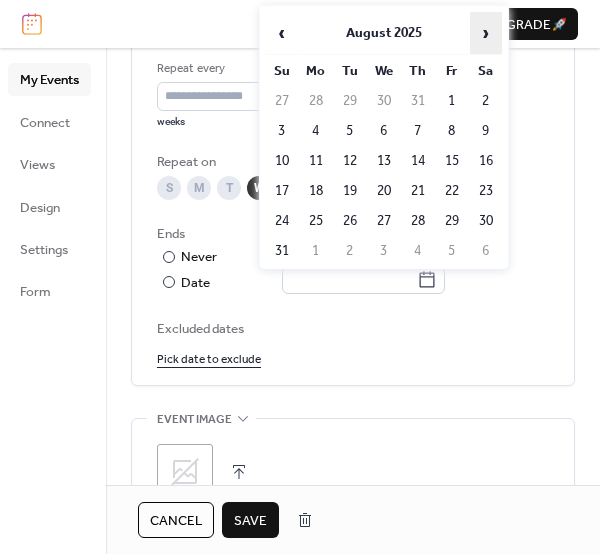 click on "›" at bounding box center (486, 33) 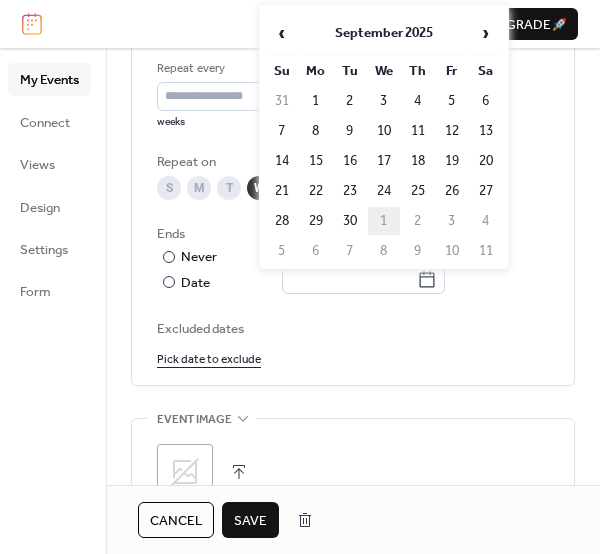 click on "1" at bounding box center (384, 221) 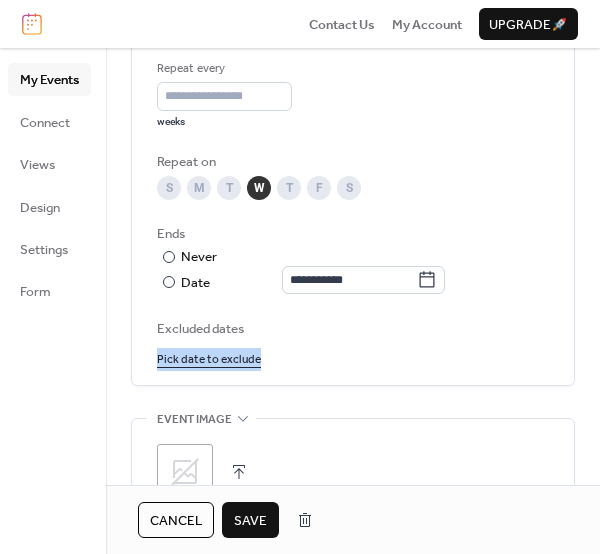 drag, startPoint x: 550, startPoint y: 342, endPoint x: 604, endPoint y: 372, distance: 61.77378 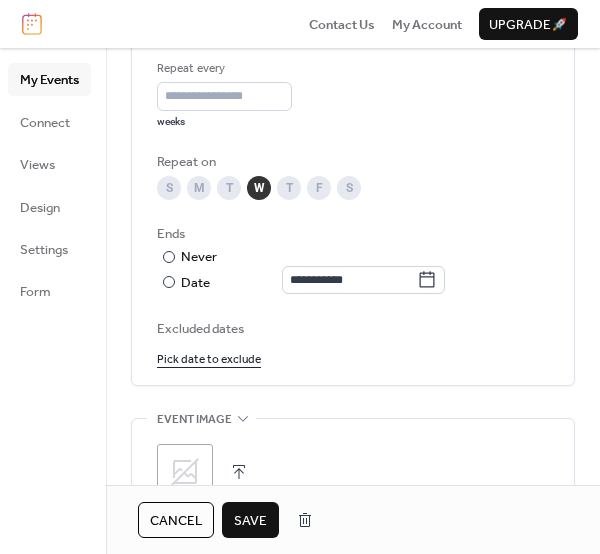click 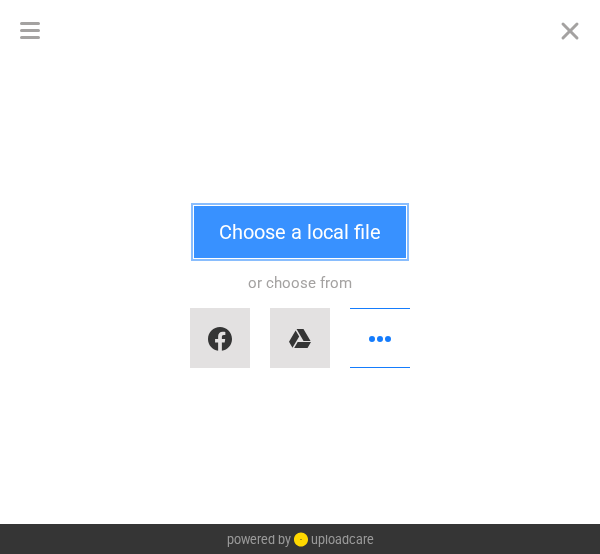 click on "Choose a local file" at bounding box center [300, 232] 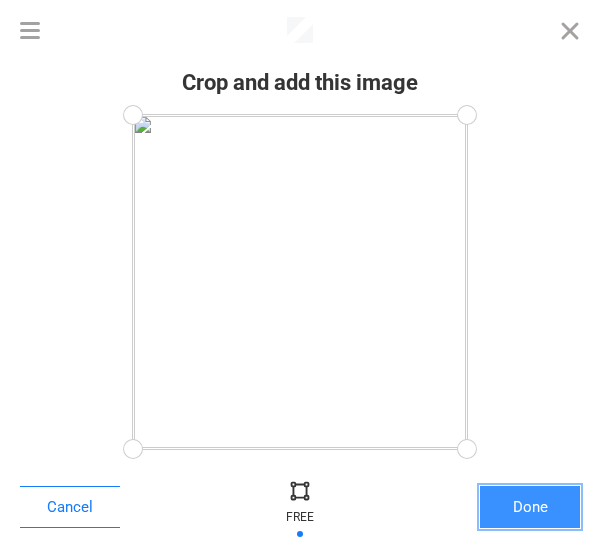 click on "Done" at bounding box center [530, 507] 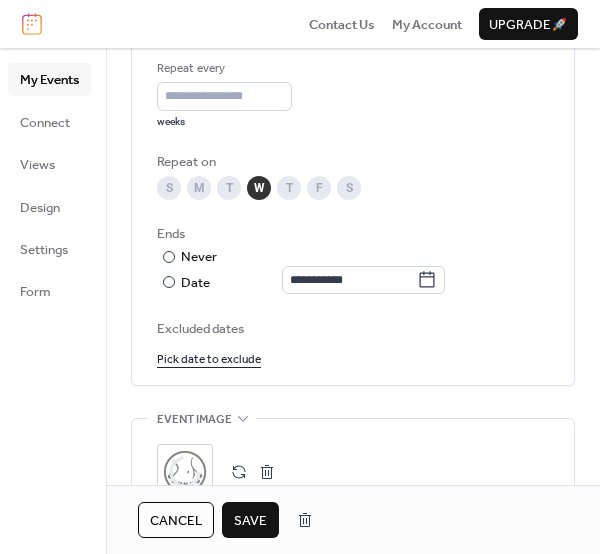 click on "Save" at bounding box center [250, 521] 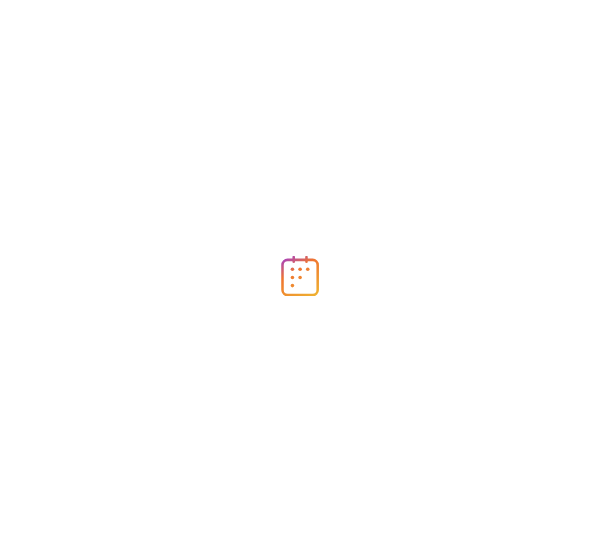 scroll, scrollTop: 0, scrollLeft: 0, axis: both 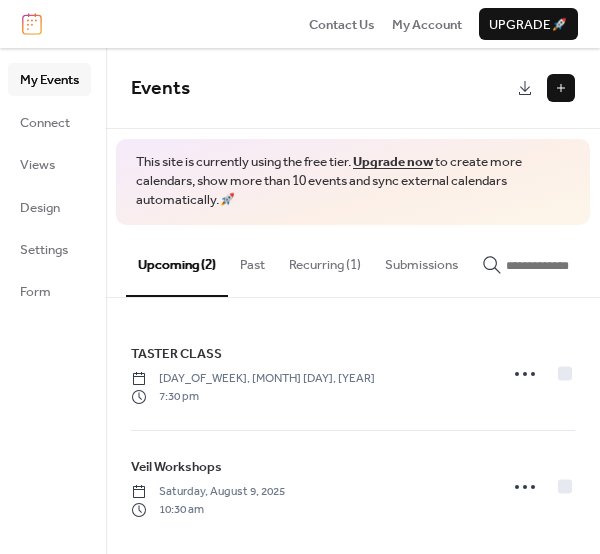 click at bounding box center [561, 88] 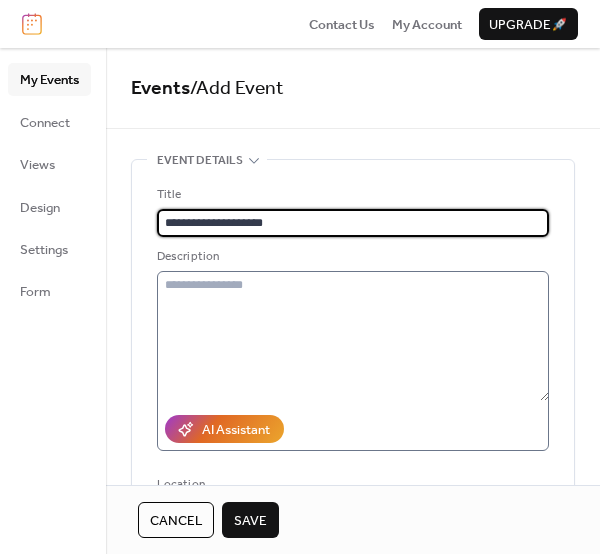 type on "**********" 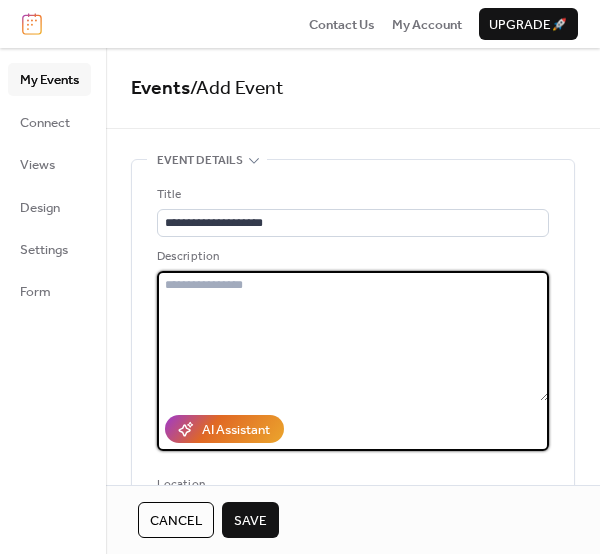 click at bounding box center (353, 336) 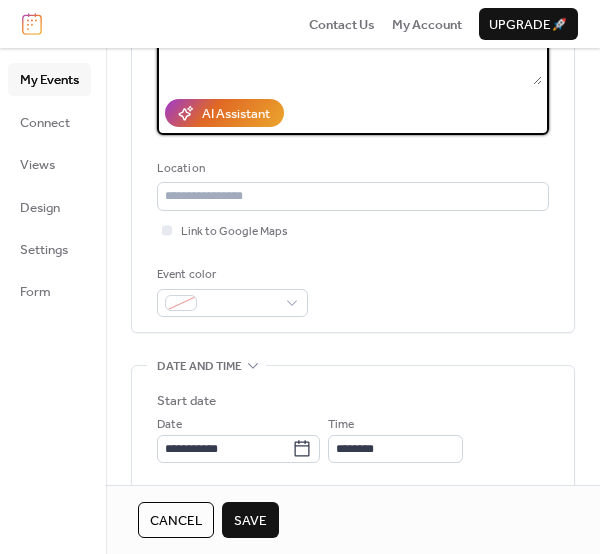 scroll, scrollTop: 338, scrollLeft: 0, axis: vertical 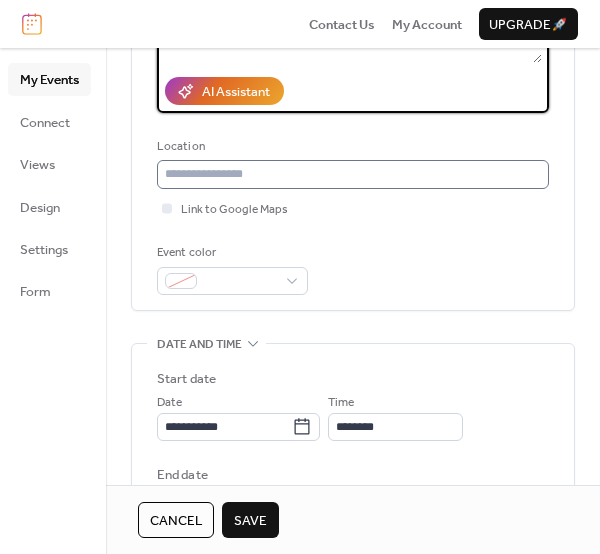 type on "**********" 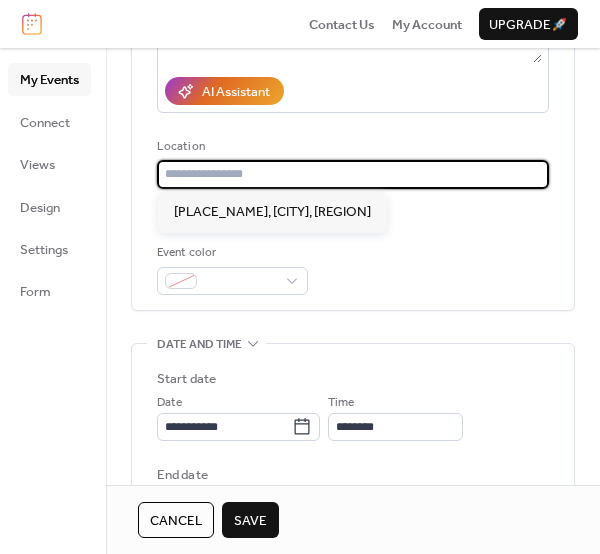 click at bounding box center [353, 174] 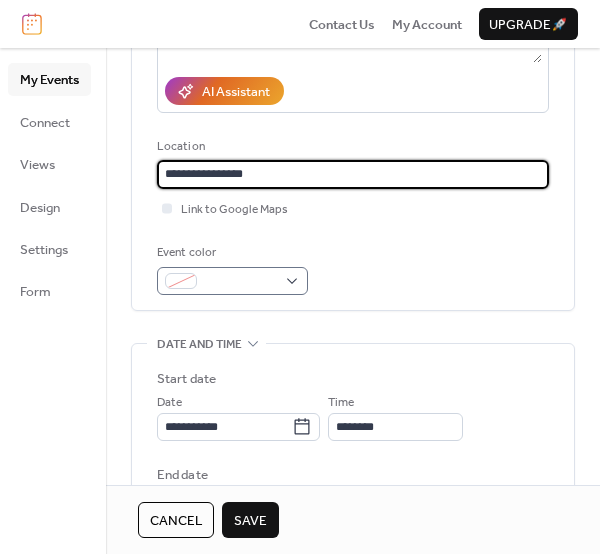 type on "**********" 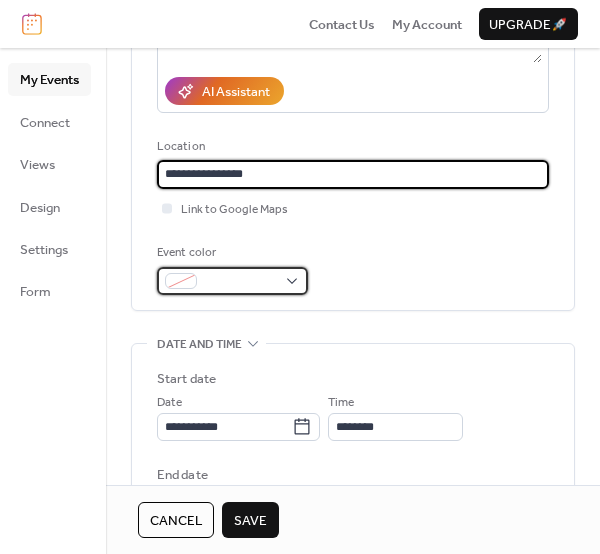 click at bounding box center (232, 281) 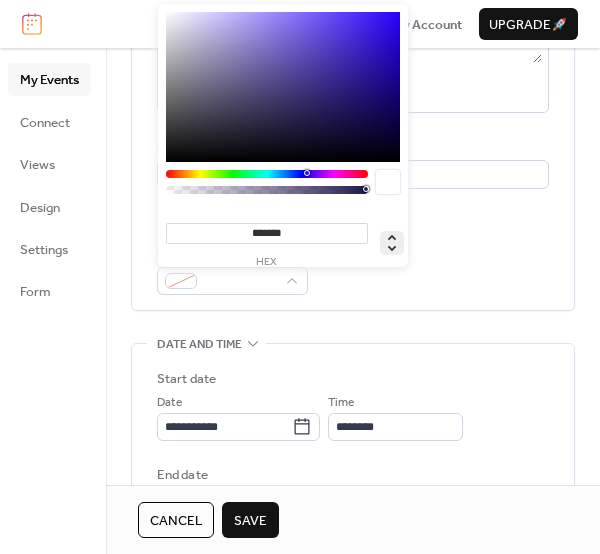 click 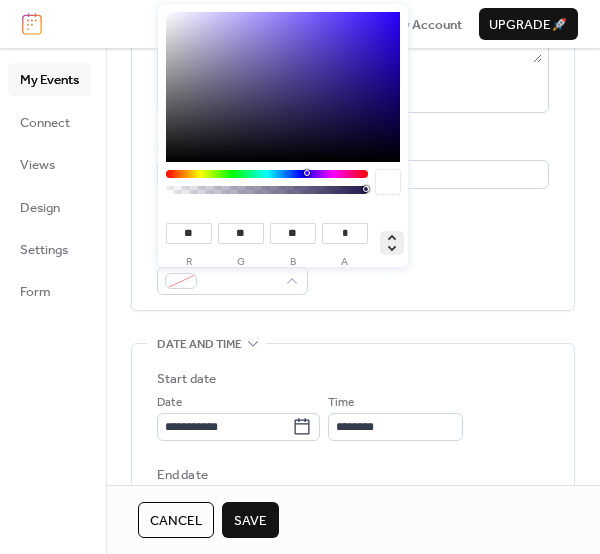 click 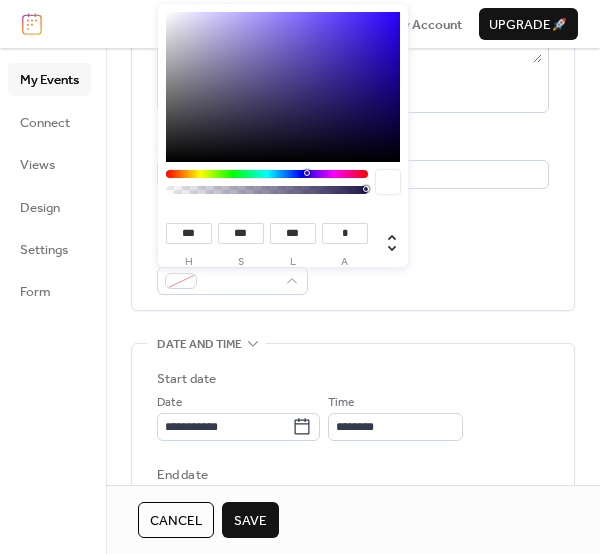 type on "***" 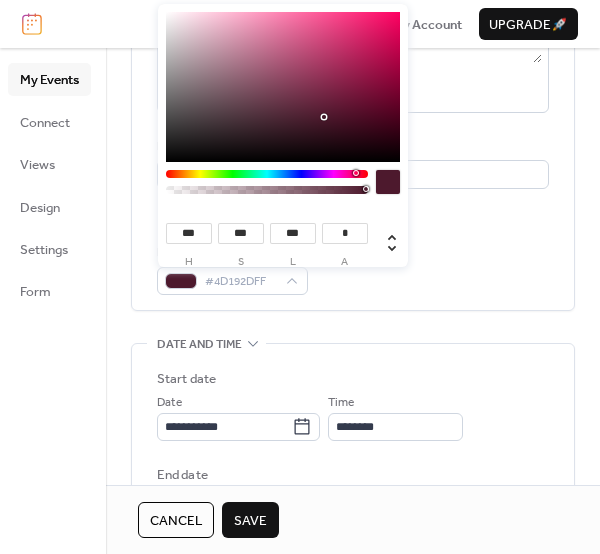 type on "***" 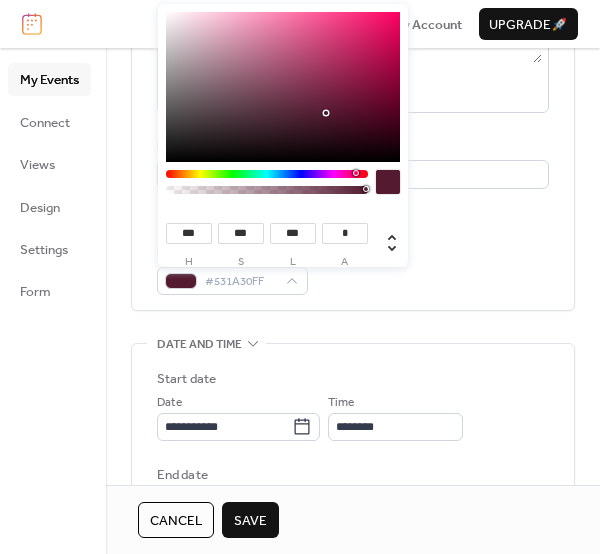 type on "***" 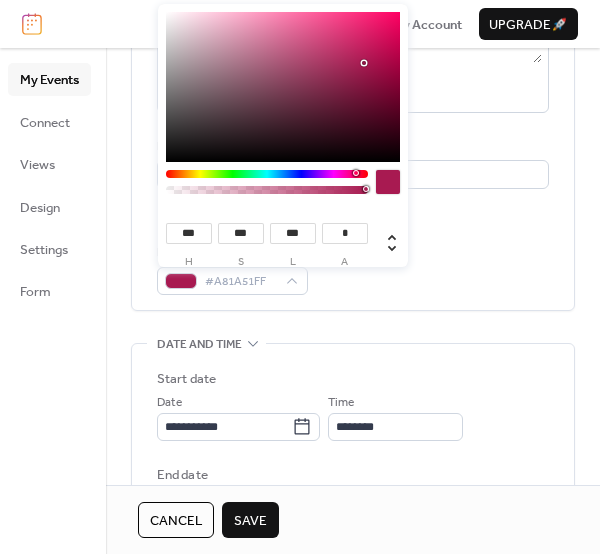 type on "***" 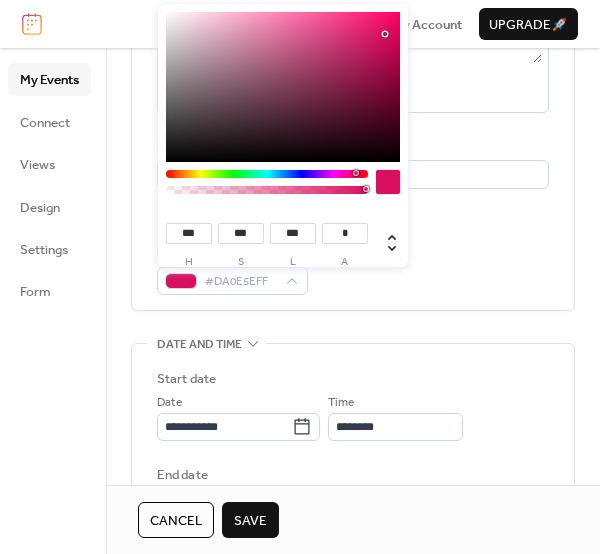 type on "***" 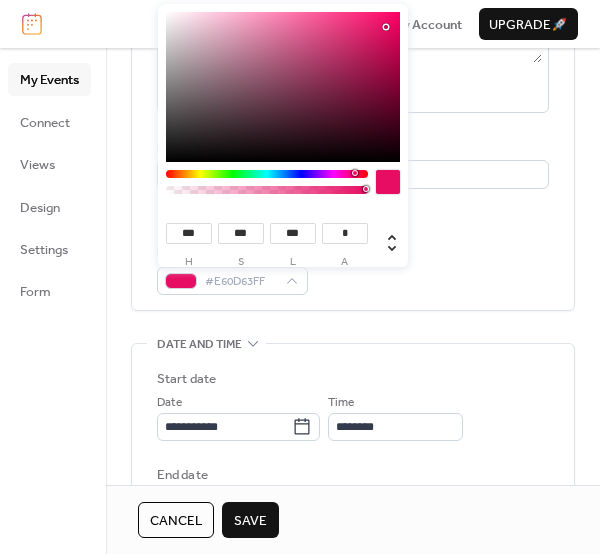 type on "****" 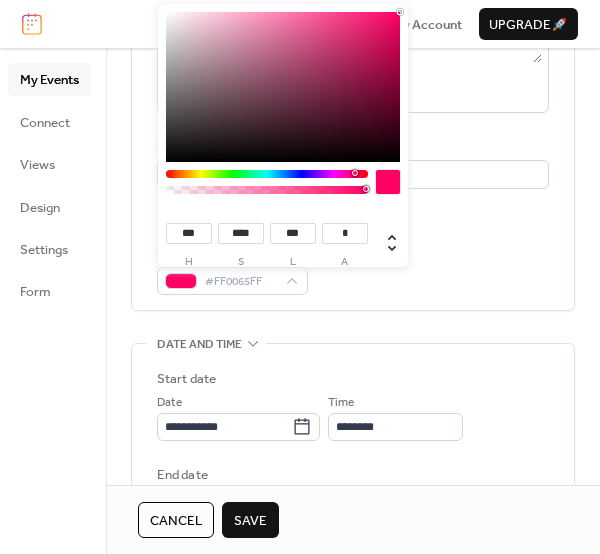 drag, startPoint x: 327, startPoint y: 114, endPoint x: 403, endPoint y: 9, distance: 129.61867 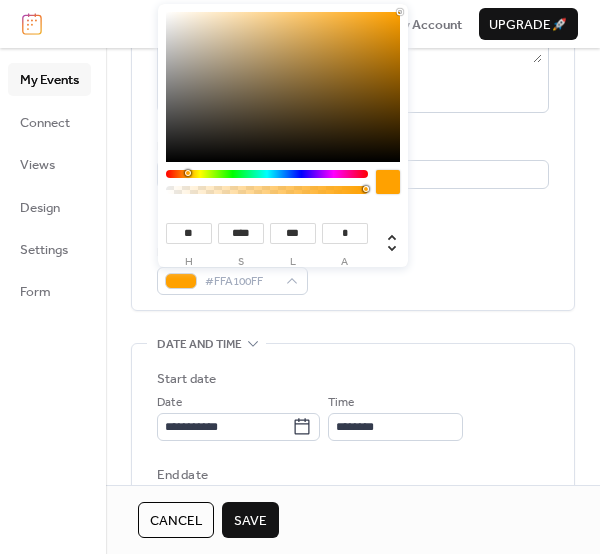 click at bounding box center (267, 174) 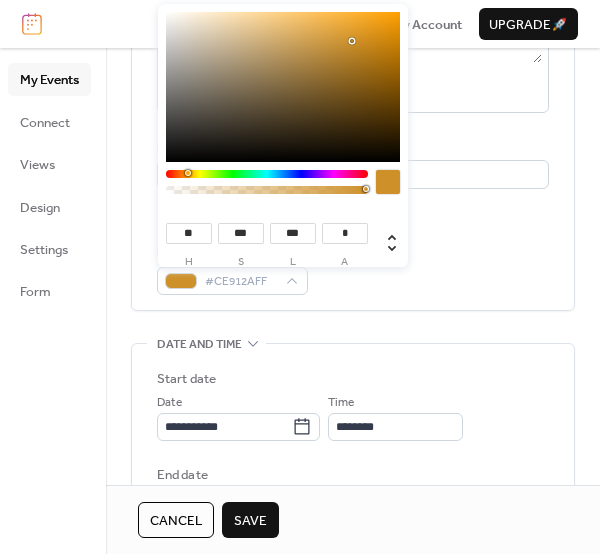 type on "**" 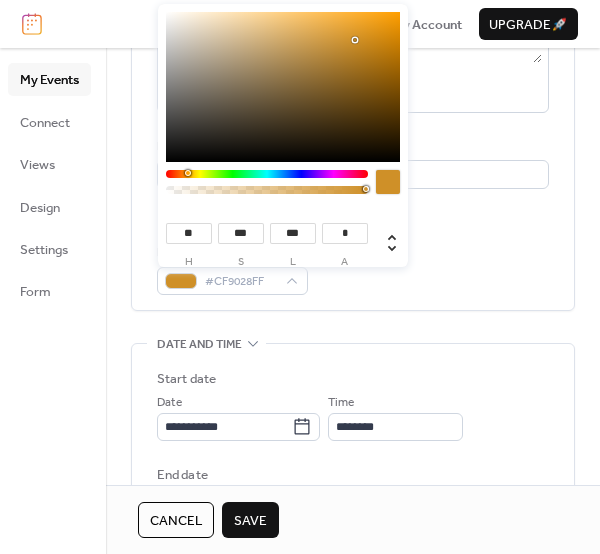 type on "***" 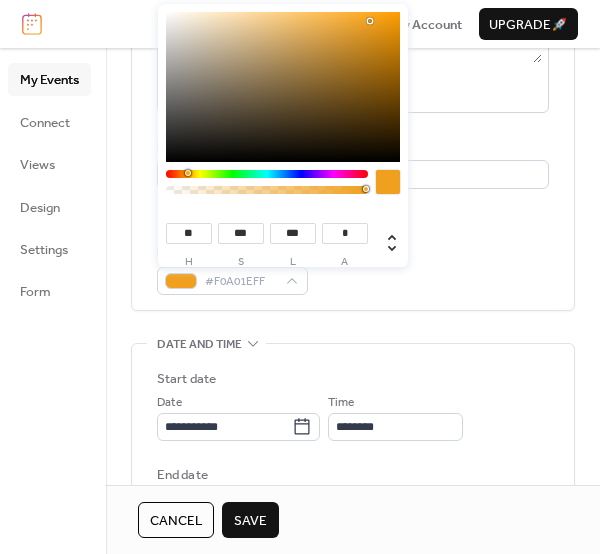 type on "***" 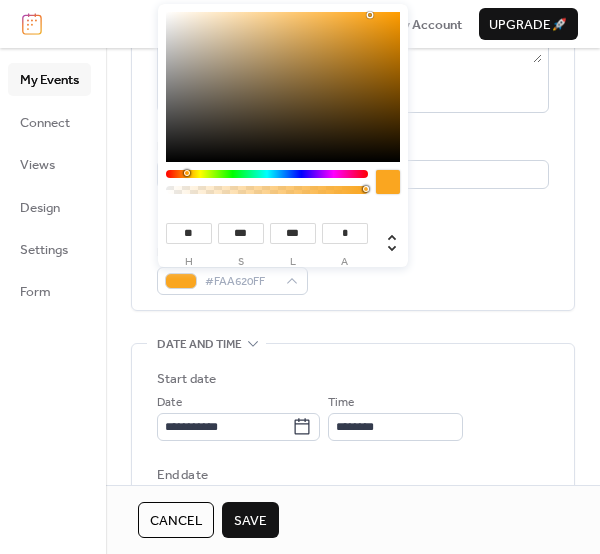 type on "****" 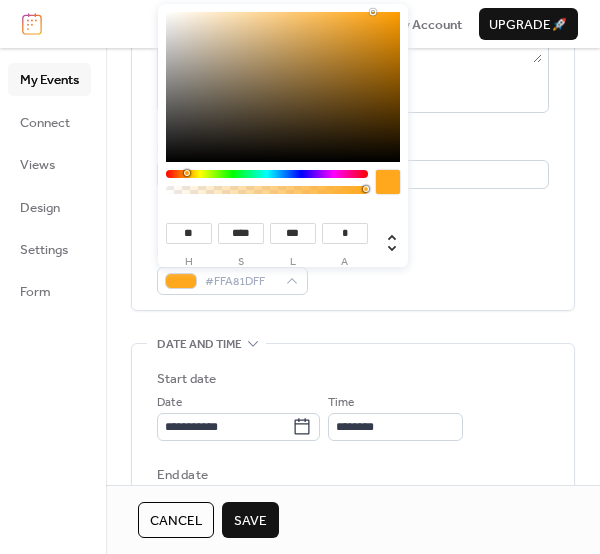 drag, startPoint x: 352, startPoint y: 41, endPoint x: 373, endPoint y: -5, distance: 50.566788 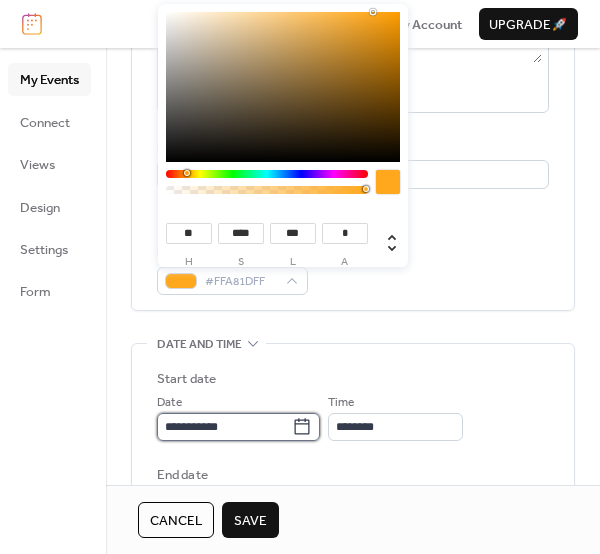 click on "**********" at bounding box center (224, 427) 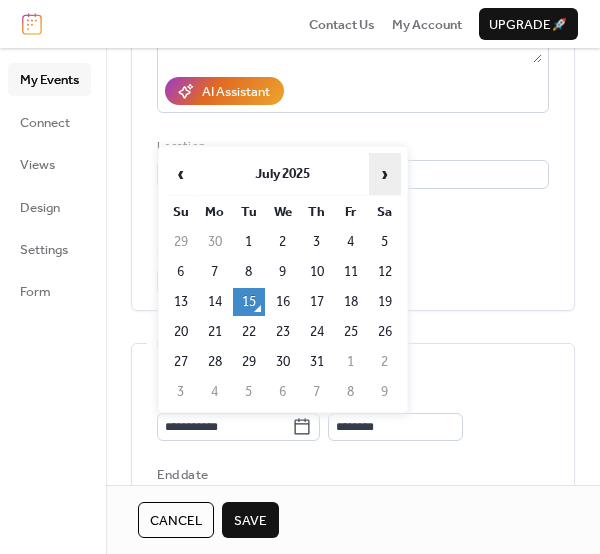click on "›" at bounding box center [385, 174] 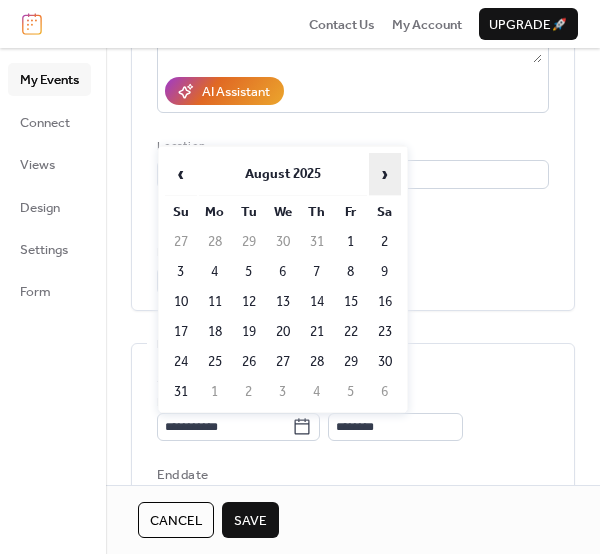 click on "›" at bounding box center (385, 174) 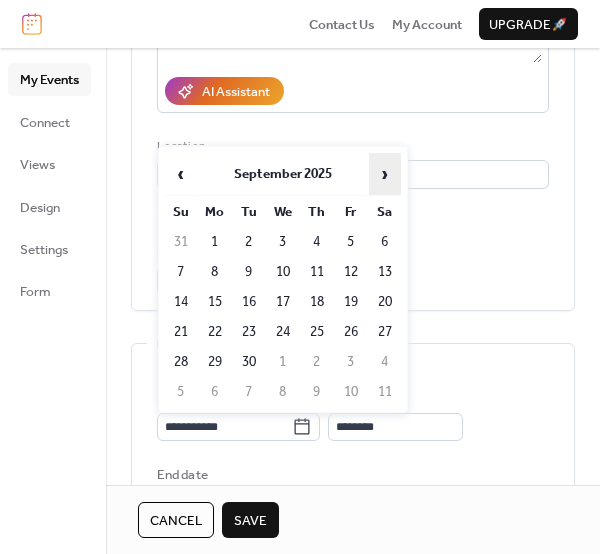 click on "›" at bounding box center (385, 174) 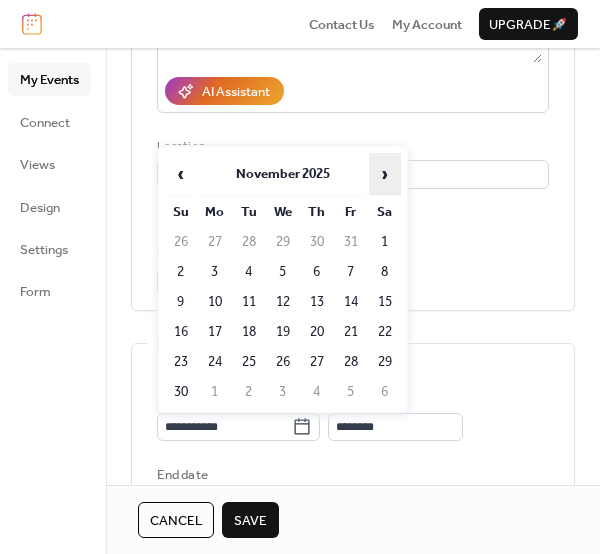 click on "›" at bounding box center (385, 174) 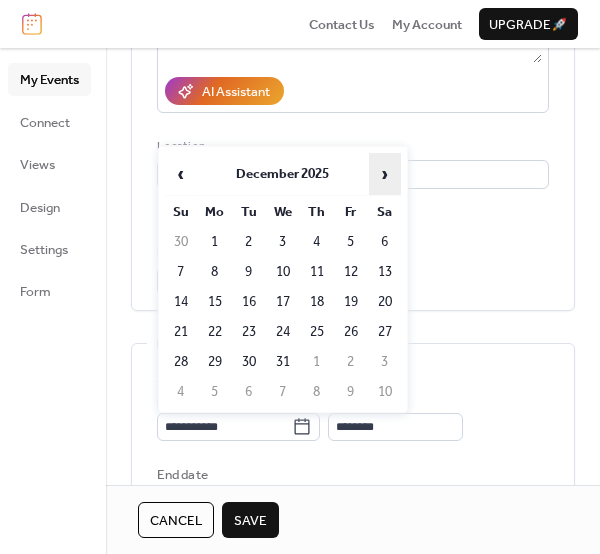 click on "›" at bounding box center [385, 174] 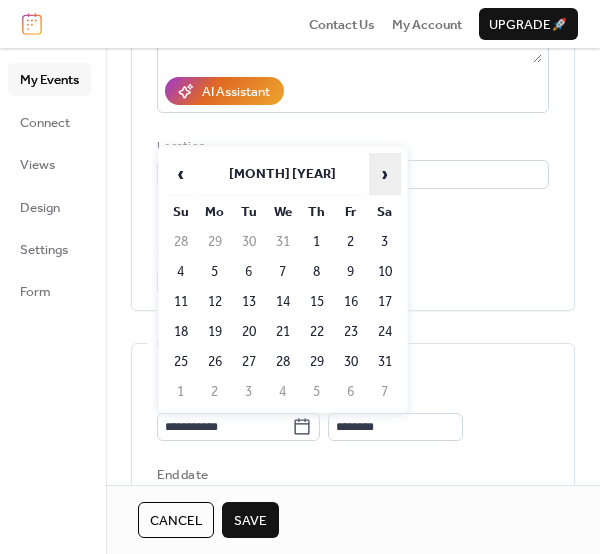 click on "›" at bounding box center [385, 174] 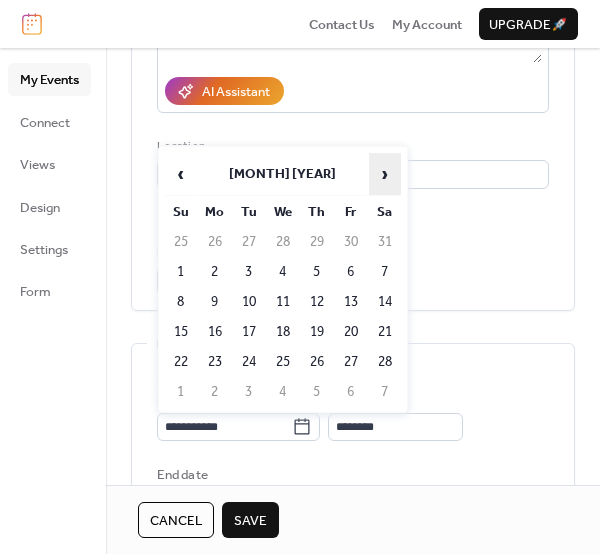 click on "›" at bounding box center (385, 174) 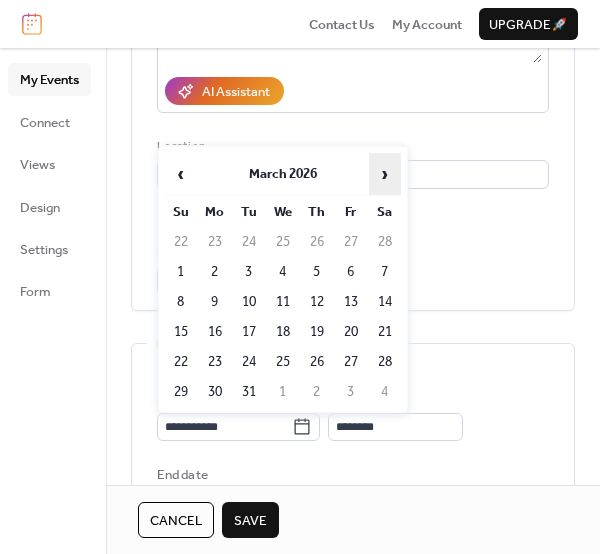 click on "›" at bounding box center (385, 174) 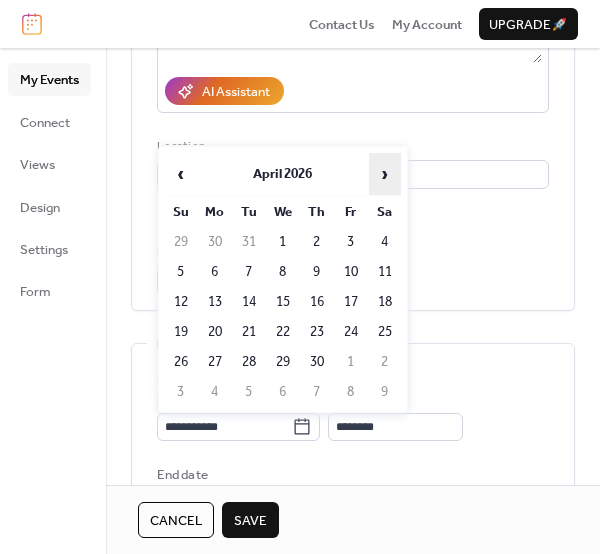 click on "›" at bounding box center (385, 174) 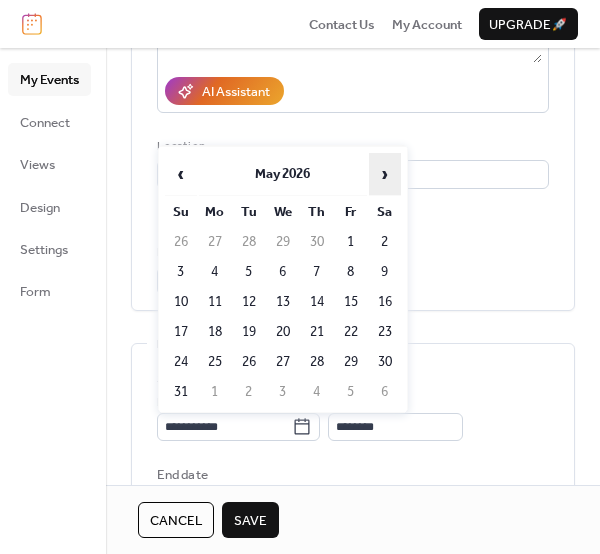 click on "›" at bounding box center (385, 174) 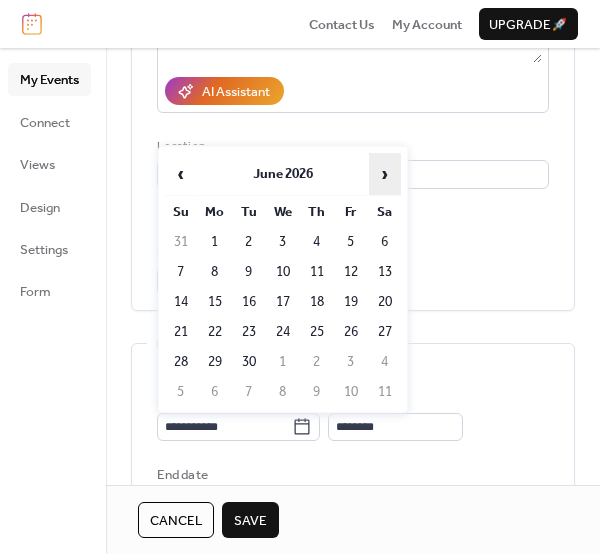 click on "›" at bounding box center [385, 174] 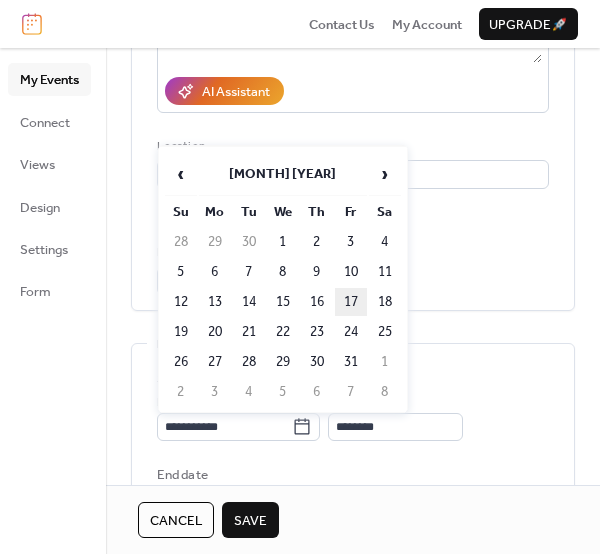 click on "17" at bounding box center (351, 302) 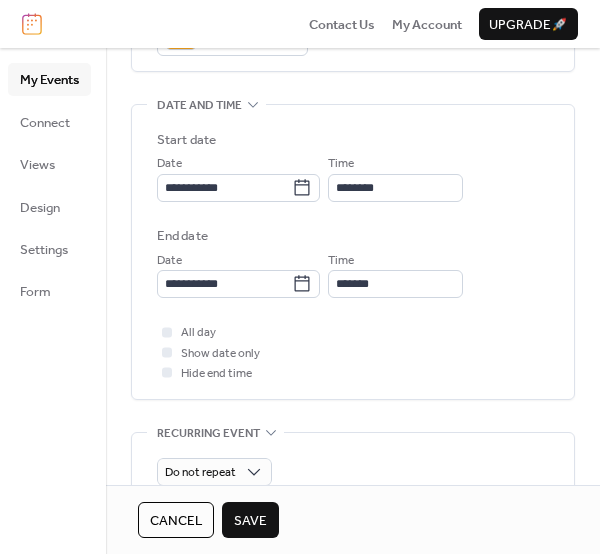 scroll, scrollTop: 612, scrollLeft: 0, axis: vertical 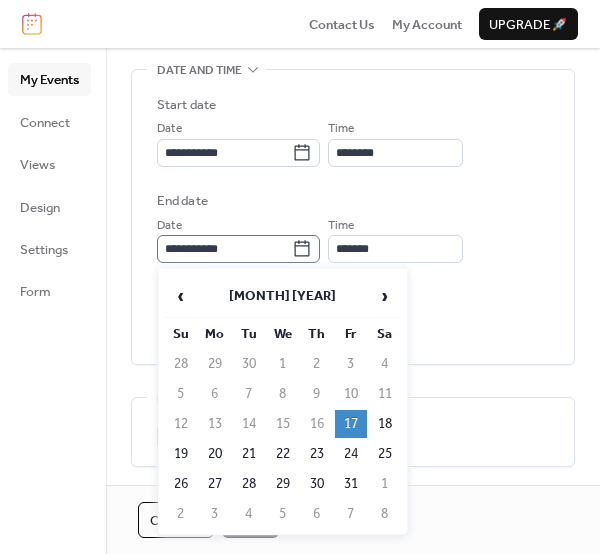 click 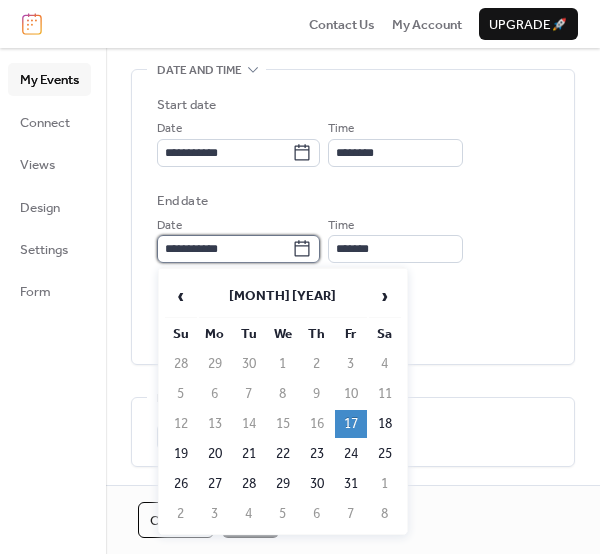 click on "**********" at bounding box center (224, 249) 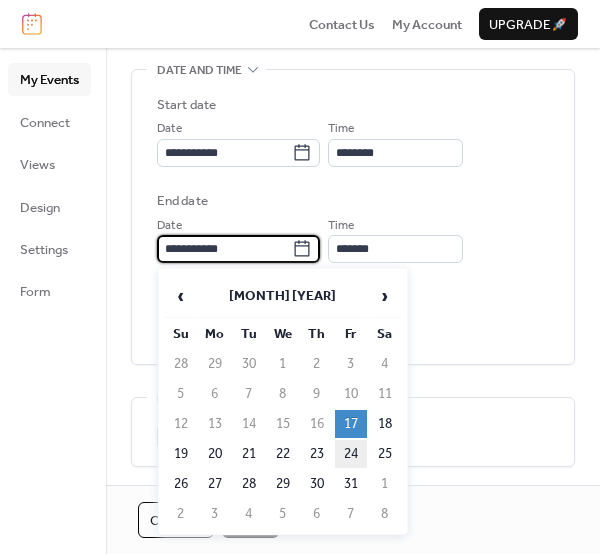 click on "24" at bounding box center (351, 454) 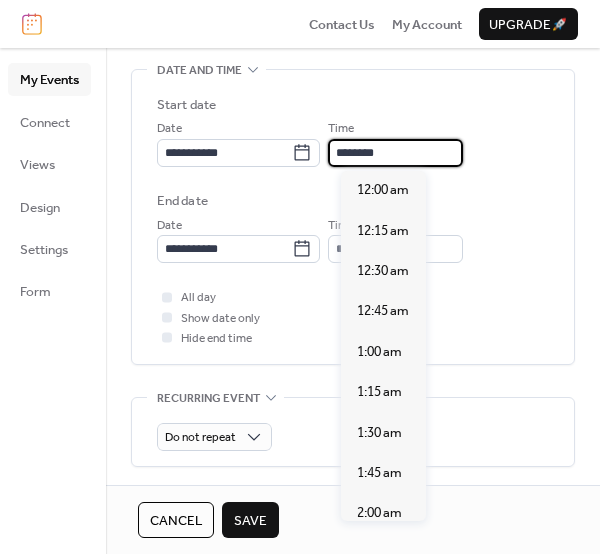 click on "********" at bounding box center (395, 153) 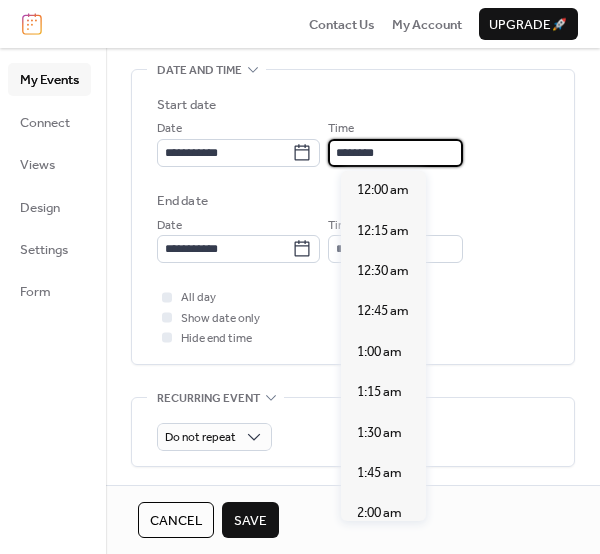 scroll, scrollTop: 1892, scrollLeft: 0, axis: vertical 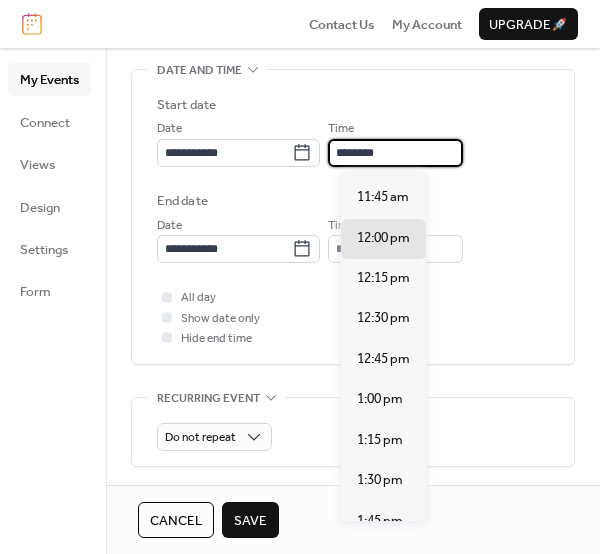 click on "********" at bounding box center (395, 153) 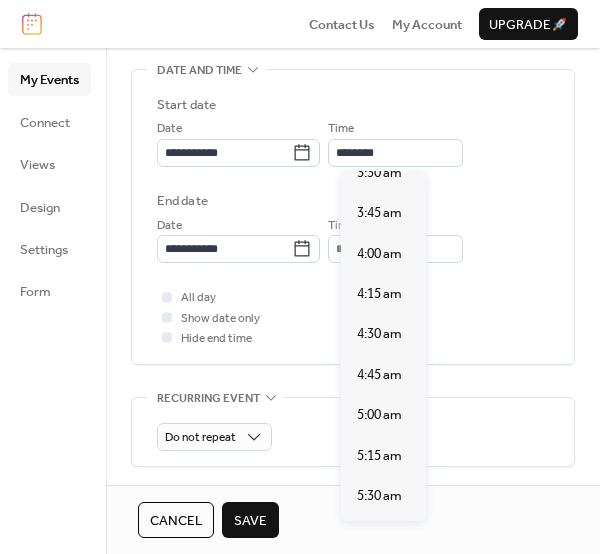 scroll, scrollTop: 593, scrollLeft: 0, axis: vertical 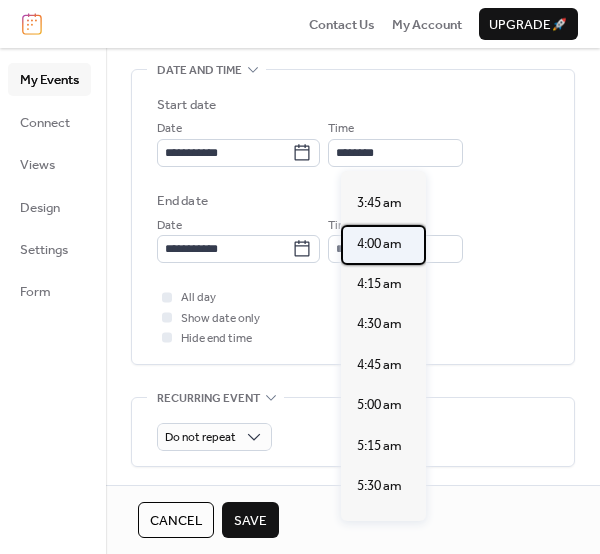 click on "4:00 am" at bounding box center [379, 244] 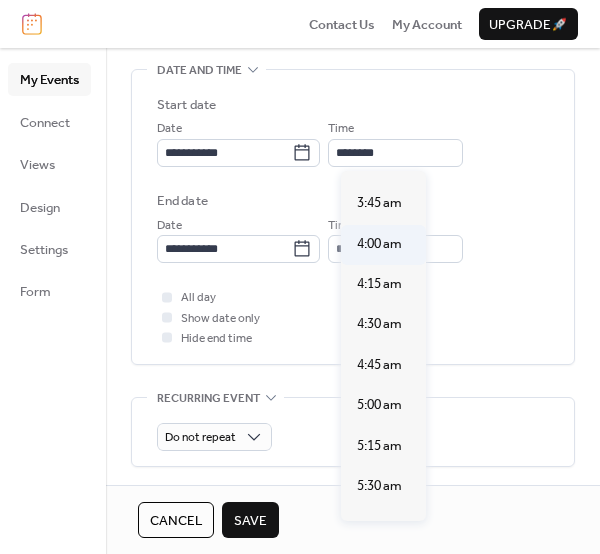 type on "*******" 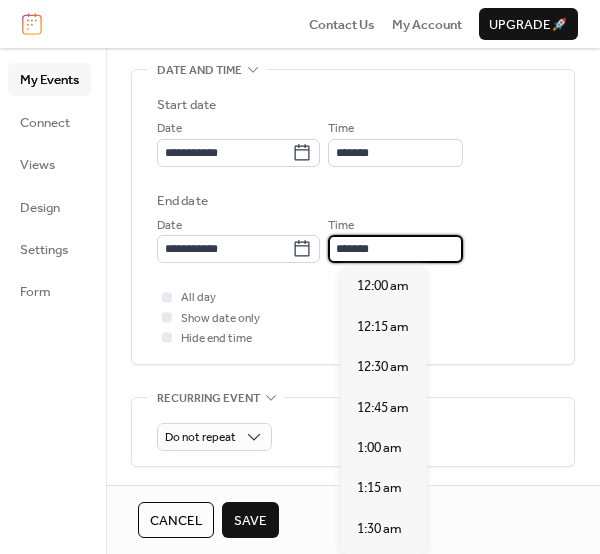 click on "*******" at bounding box center [395, 249] 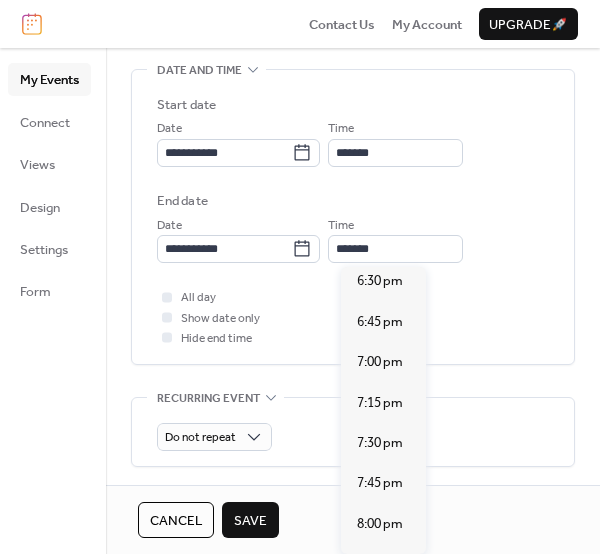 scroll, scrollTop: 3008, scrollLeft: 0, axis: vertical 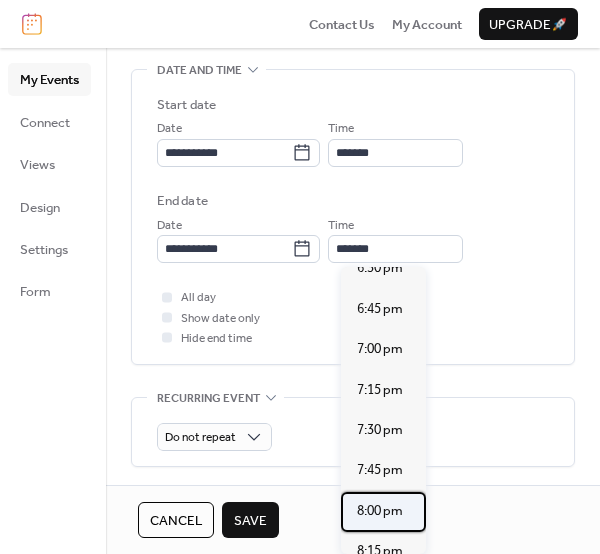 click on "8:00 pm" at bounding box center (380, 511) 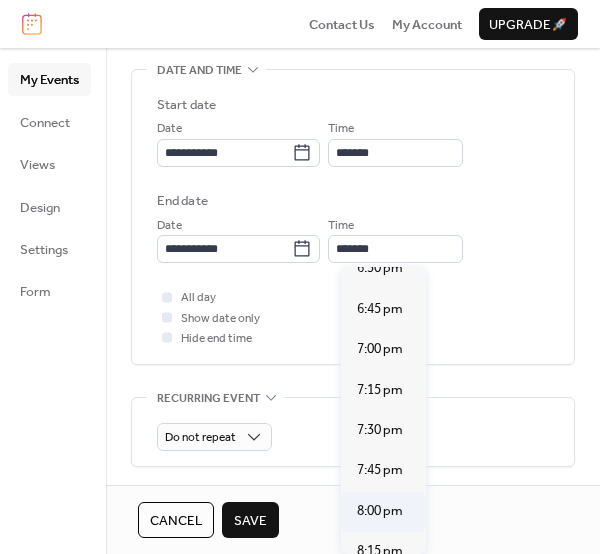 type on "*******" 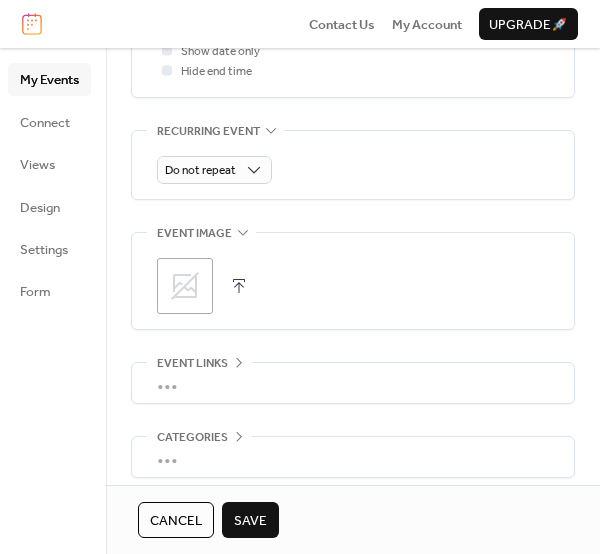 scroll, scrollTop: 972, scrollLeft: 0, axis: vertical 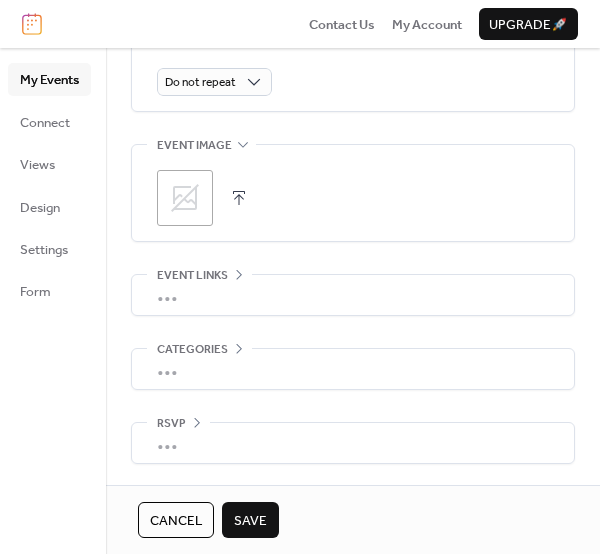 click on ";" at bounding box center [185, 198] 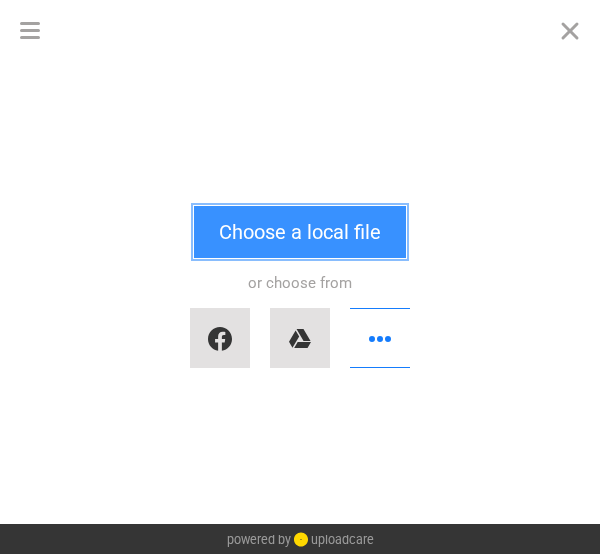 click on "Choose a local file" at bounding box center [300, 232] 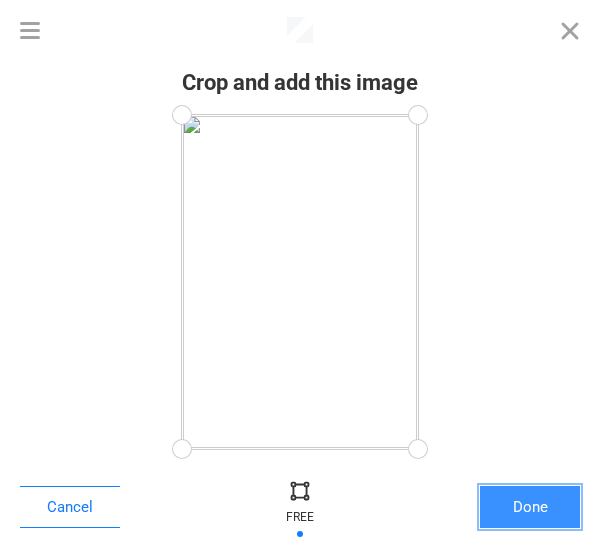 click on "Done" at bounding box center [530, 507] 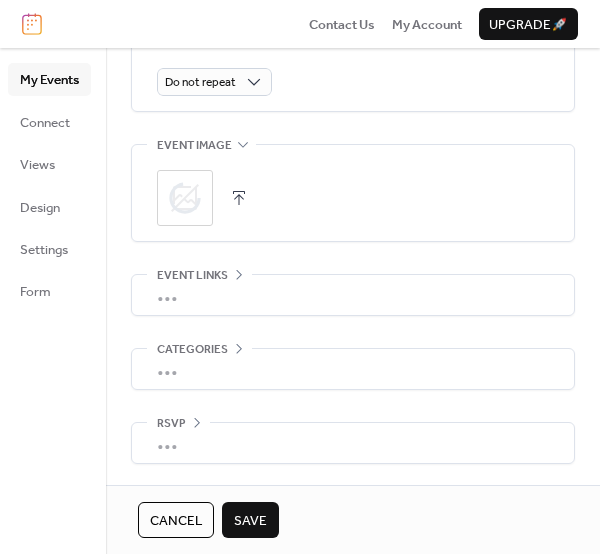 click on "Save" at bounding box center (250, 521) 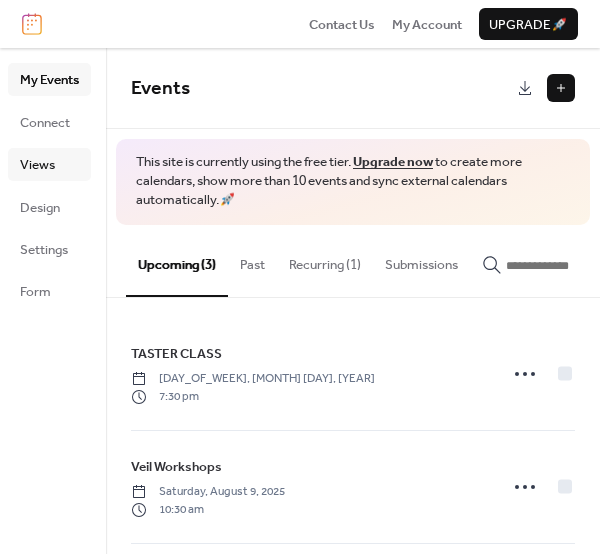 click on "Views" at bounding box center [37, 165] 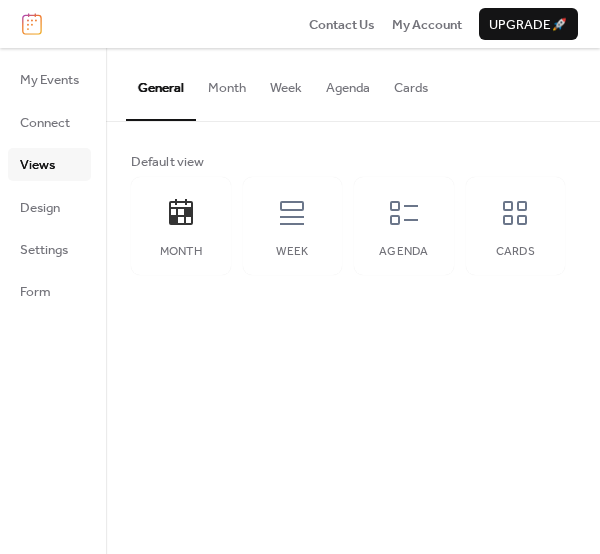 click on "Month" at bounding box center (227, 83) 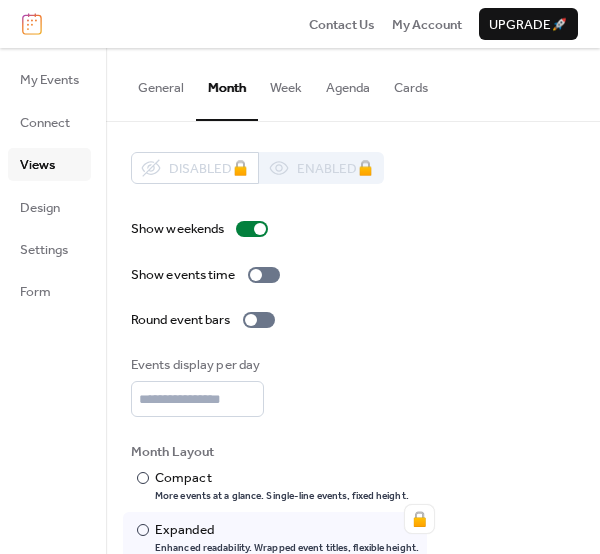 click on "Week" at bounding box center (286, 83) 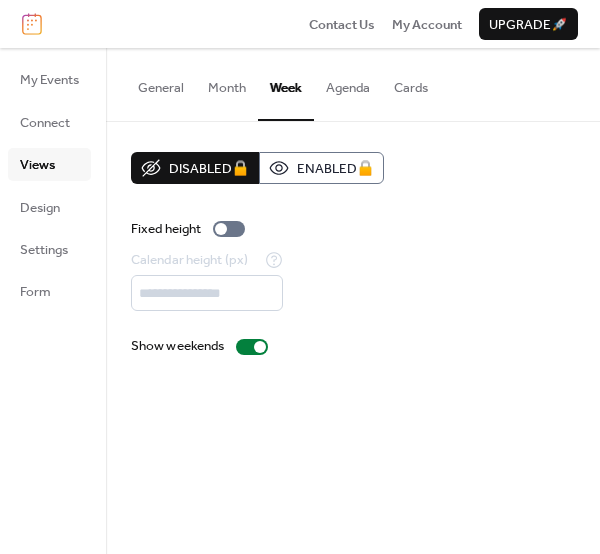 click on "Agenda" at bounding box center (348, 83) 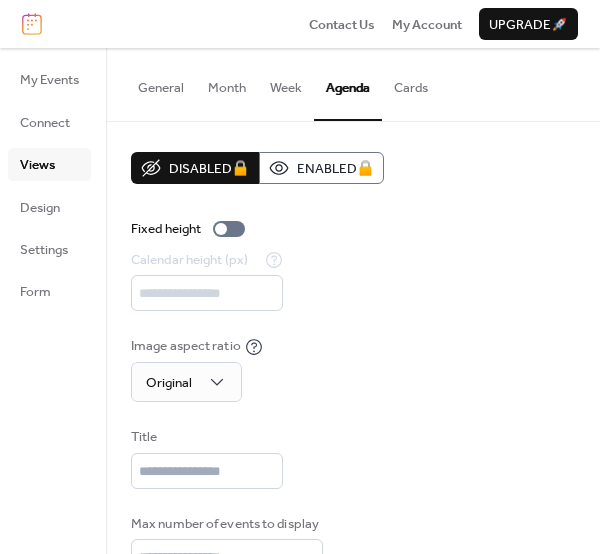 click on "General" at bounding box center (161, 83) 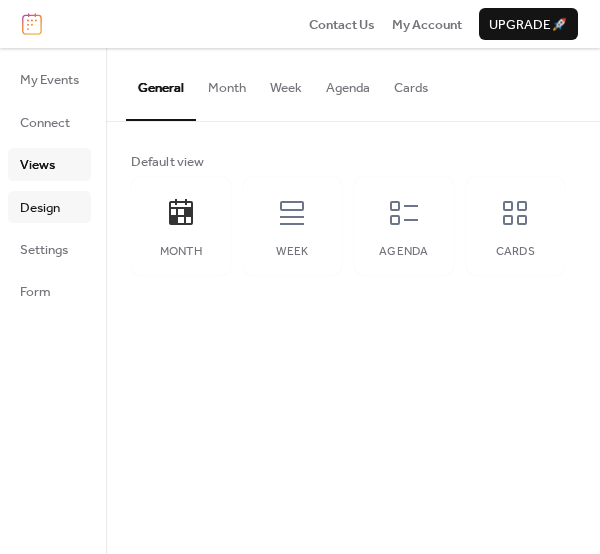 click on "Design" at bounding box center (40, 208) 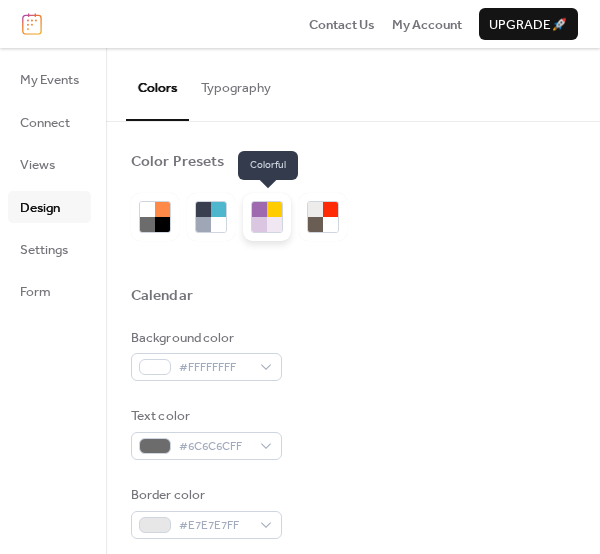 click at bounding box center (259, 209) 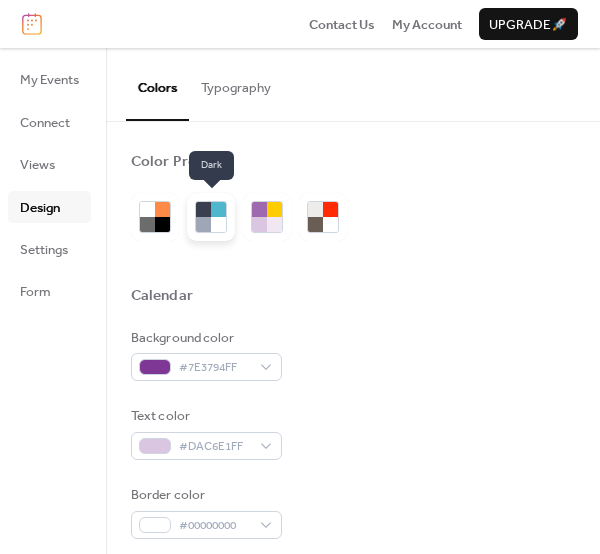 click at bounding box center (218, 224) 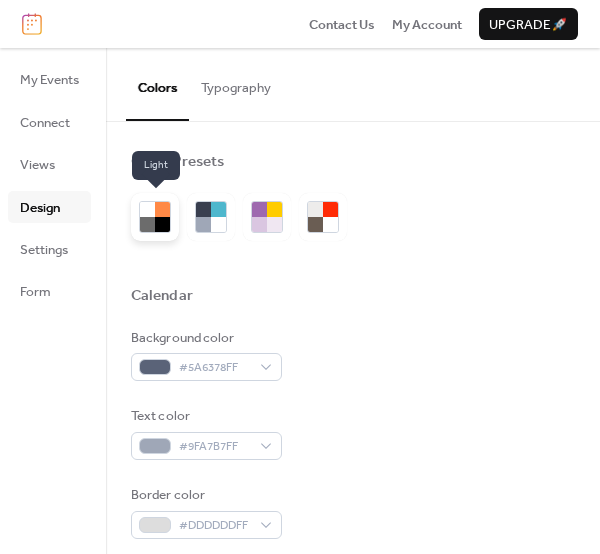 click at bounding box center [162, 224] 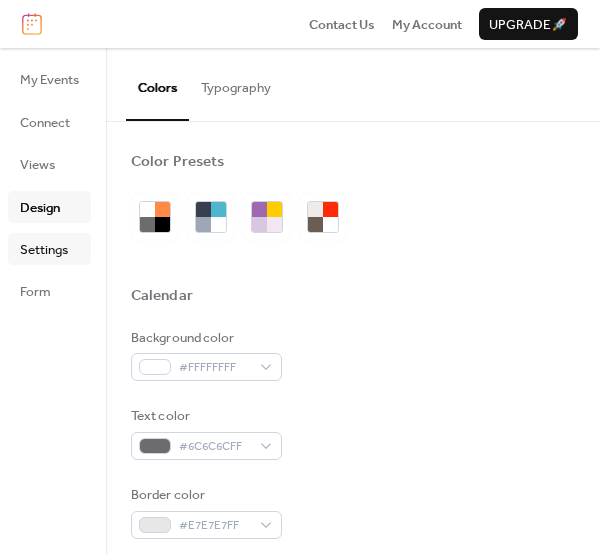 click on "Settings" at bounding box center (44, 250) 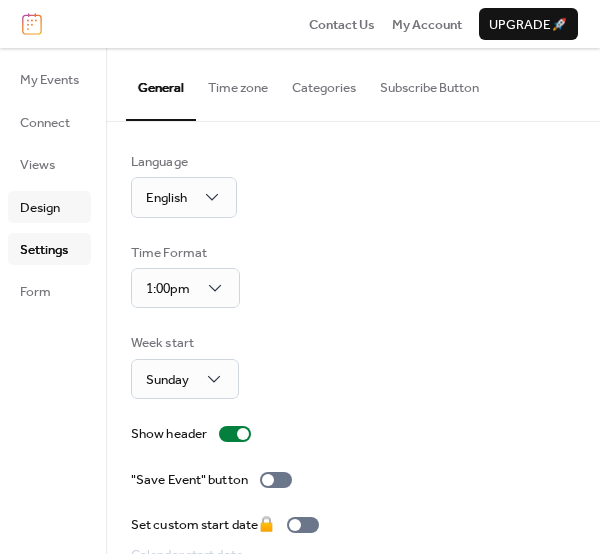 click on "Design" at bounding box center (40, 208) 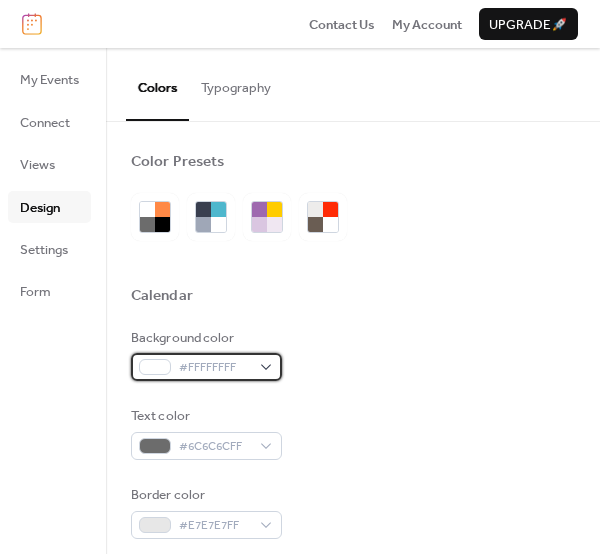 click on "#FFFFFFFF" at bounding box center (206, 367) 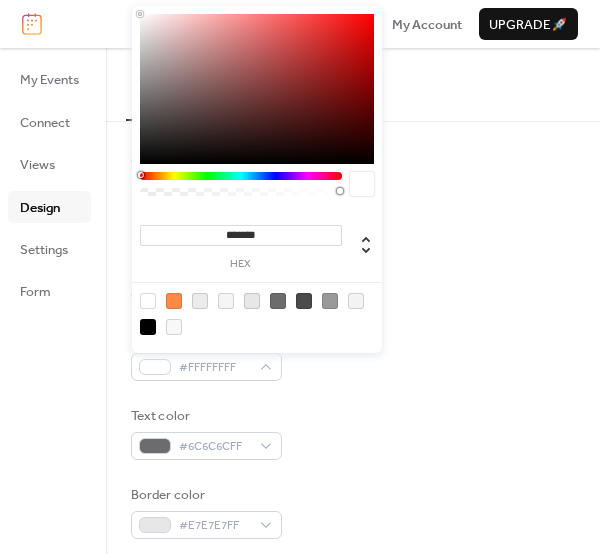 type on "*******" 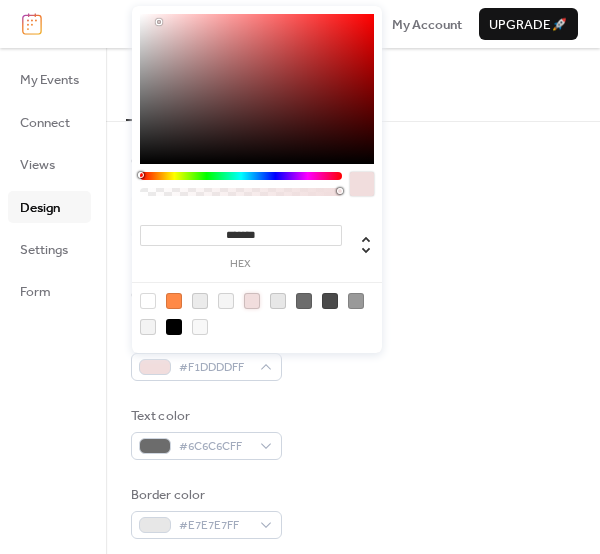 click at bounding box center (252, 301) 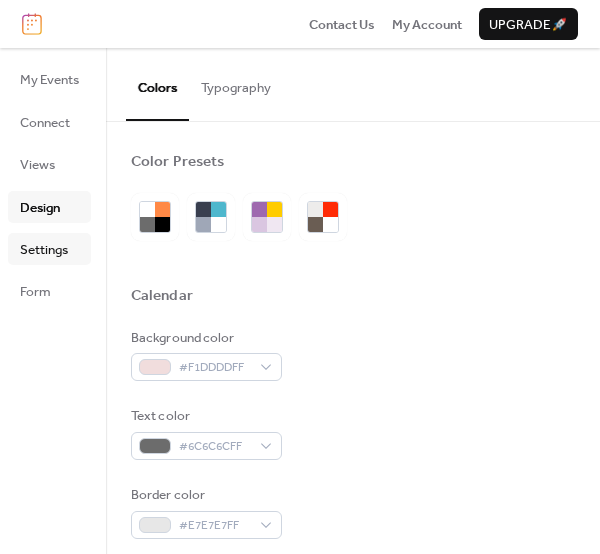 click on "Settings" at bounding box center [44, 250] 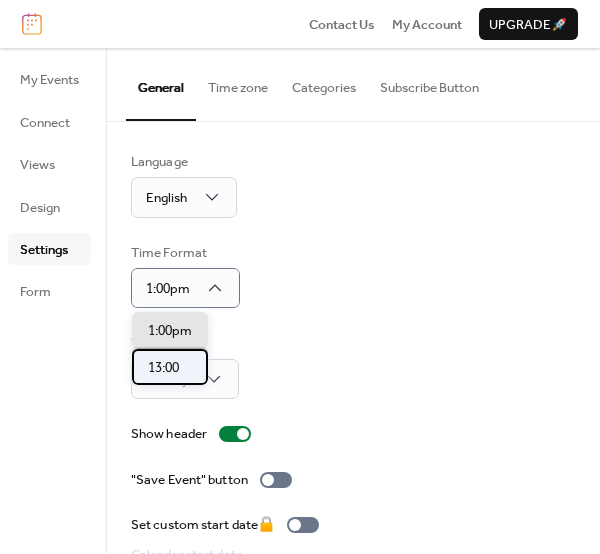click on "13:00" at bounding box center (163, 368) 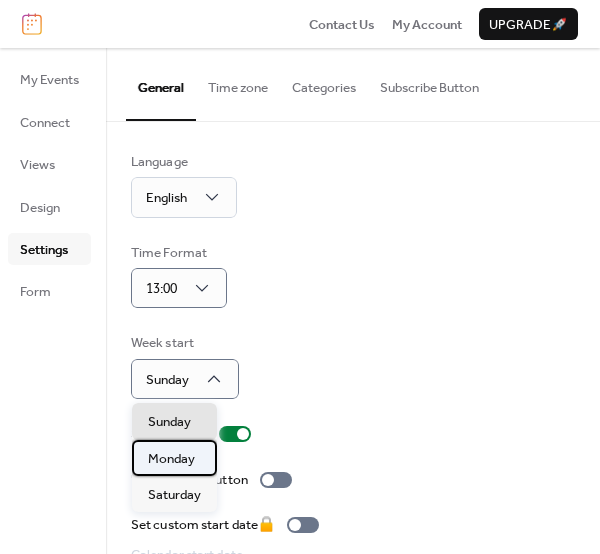 click on "Monday" at bounding box center [171, 459] 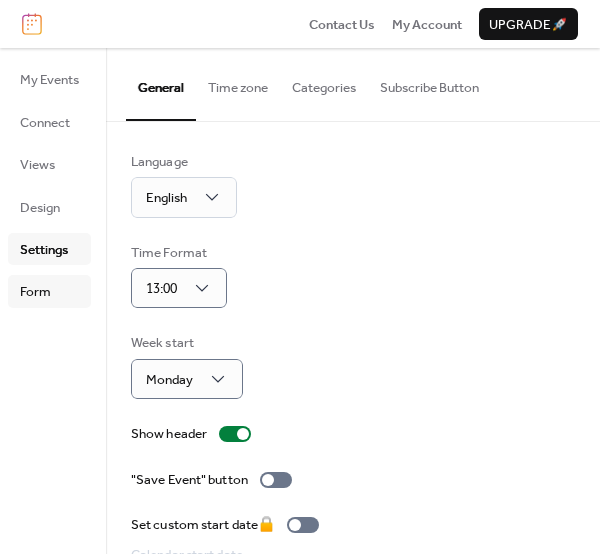 click on "Form" at bounding box center [35, 292] 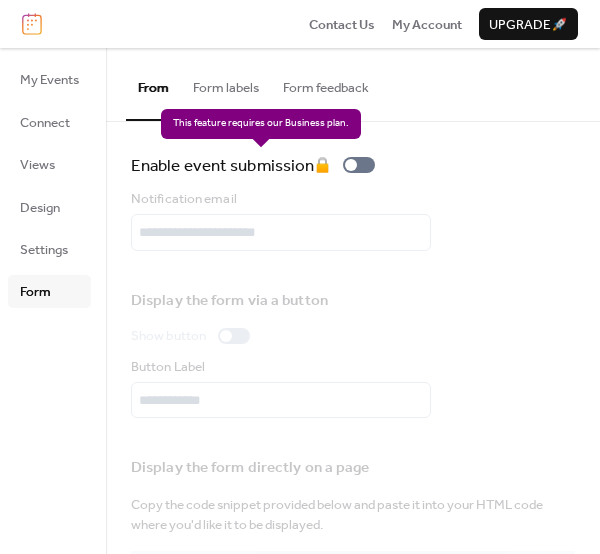 click on "Enable event submission  🔒" at bounding box center (257, 165) 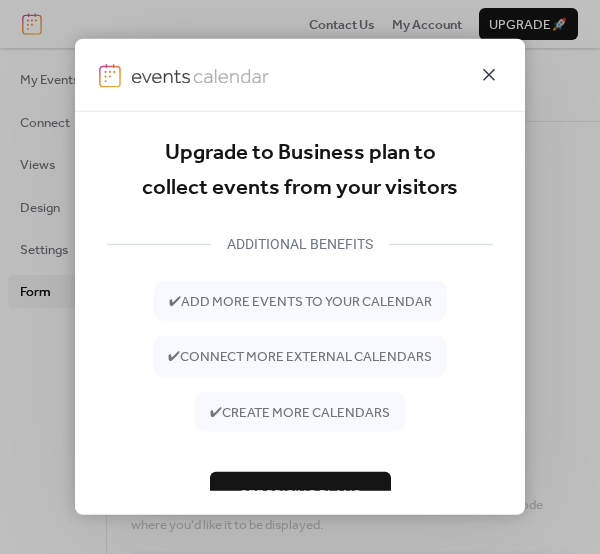 click 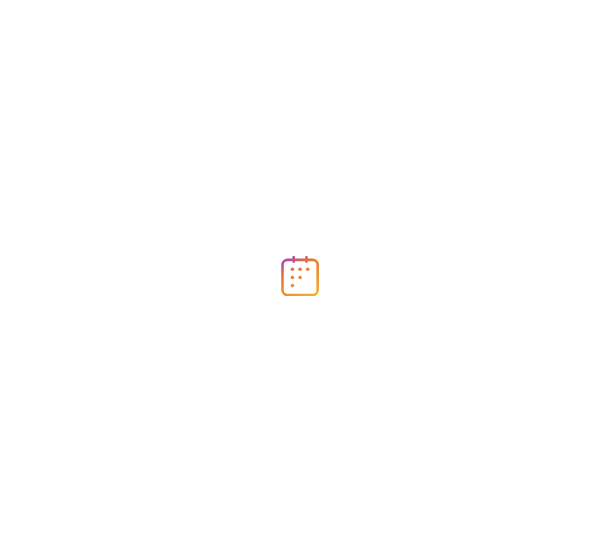 scroll, scrollTop: 0, scrollLeft: 0, axis: both 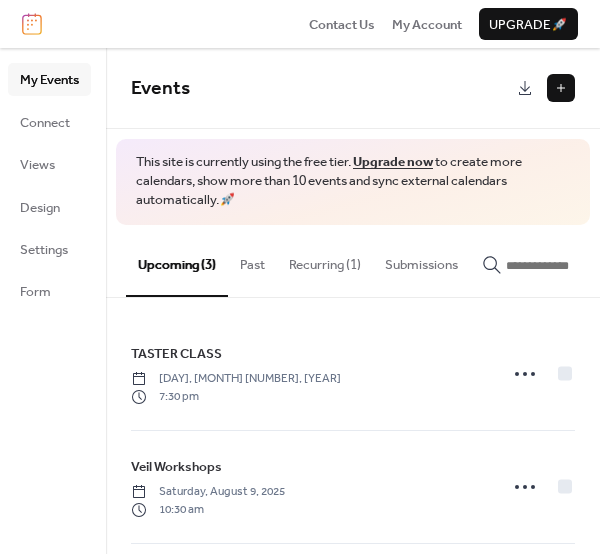 click at bounding box center [561, 88] 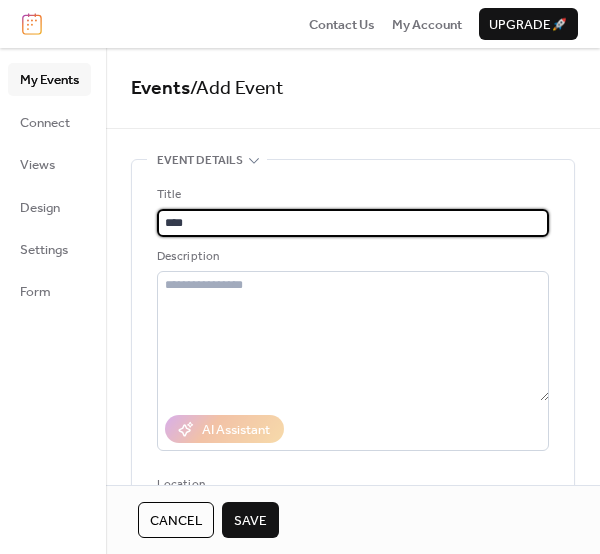 type on "****" 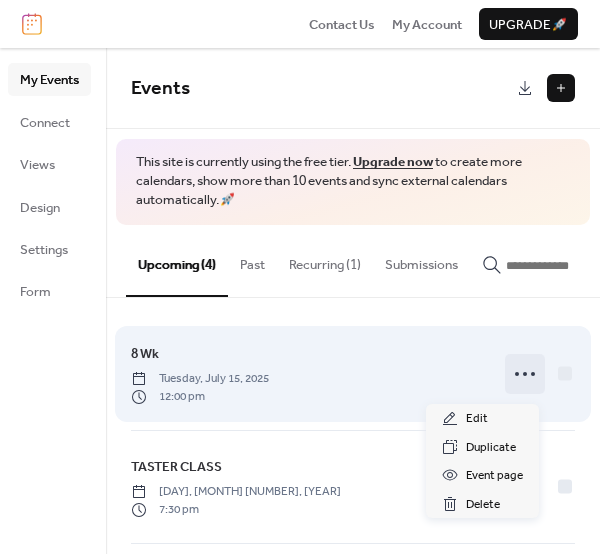 click 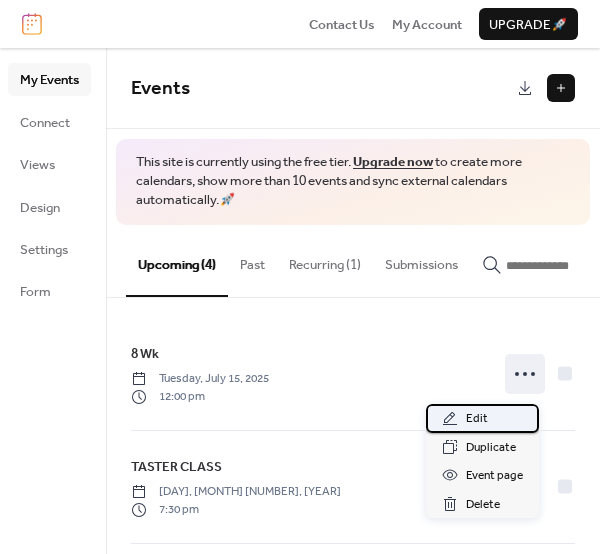 click on "Edit" at bounding box center [477, 419] 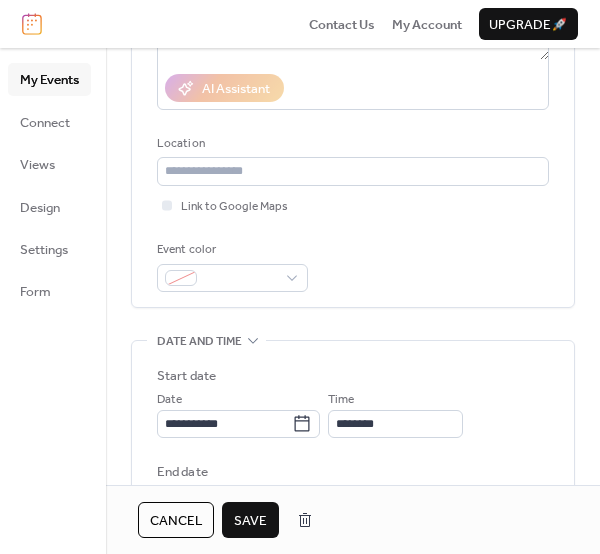 scroll, scrollTop: 374, scrollLeft: 0, axis: vertical 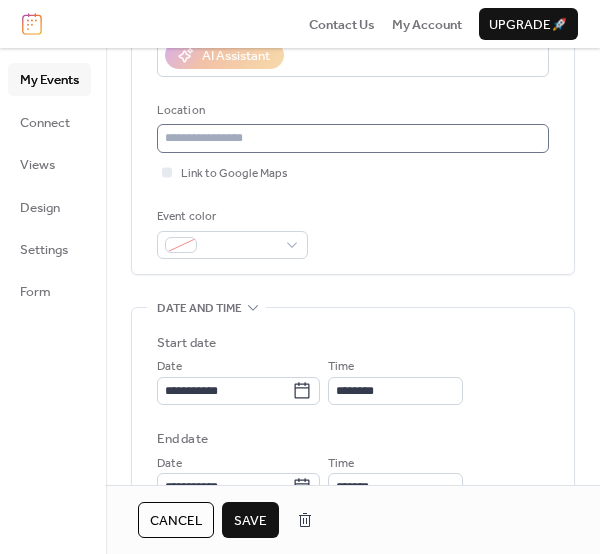 type on "**********" 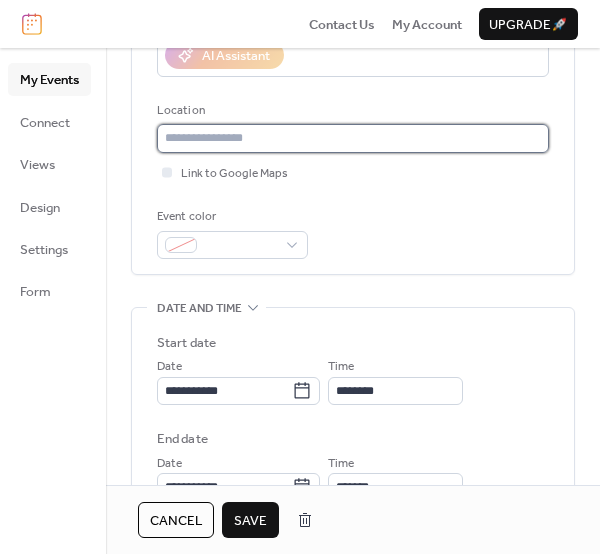 click at bounding box center (353, 138) 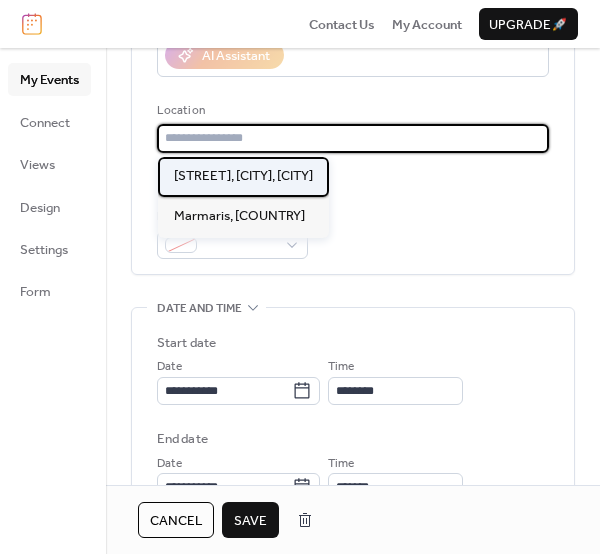 click on "[PLACE_NAME], [CITY], [REGION]" at bounding box center (243, 176) 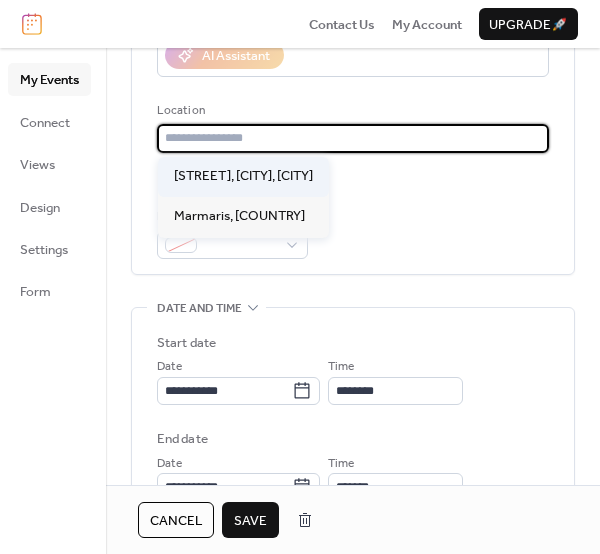 type on "**********" 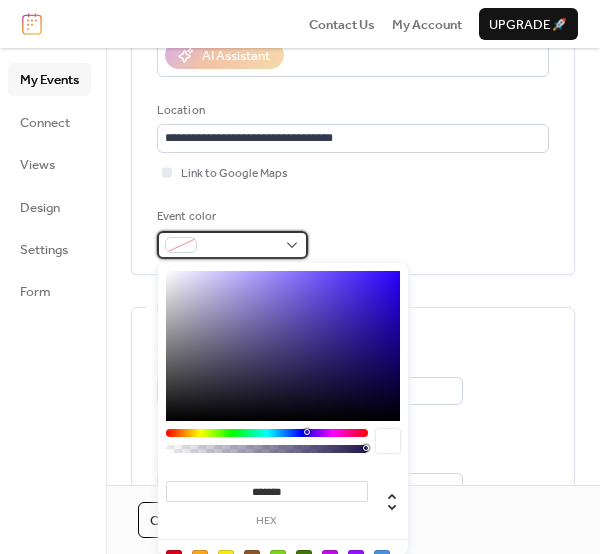 click at bounding box center (240, 246) 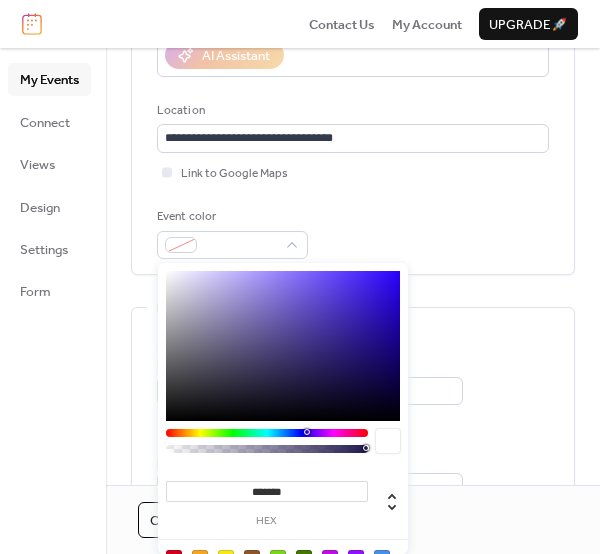 click at bounding box center (267, 433) 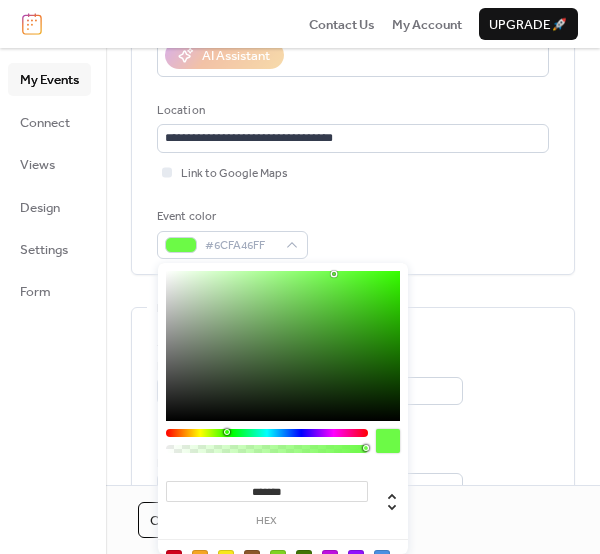 type on "*******" 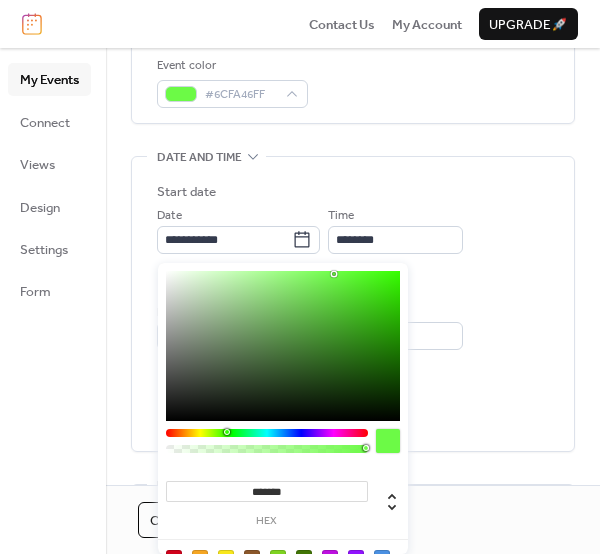 scroll, scrollTop: 532, scrollLeft: 0, axis: vertical 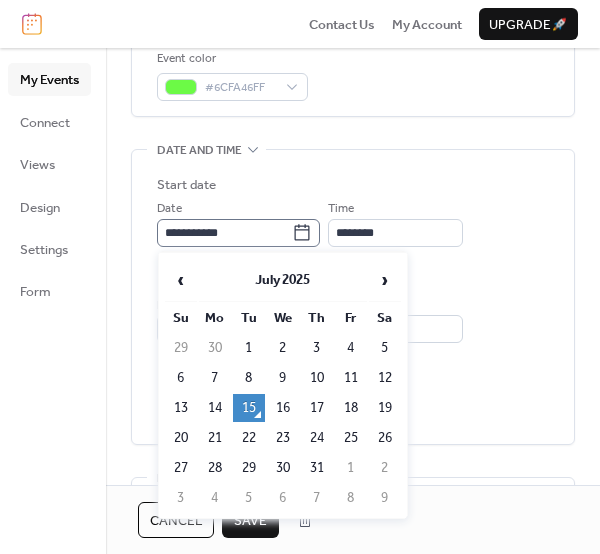click 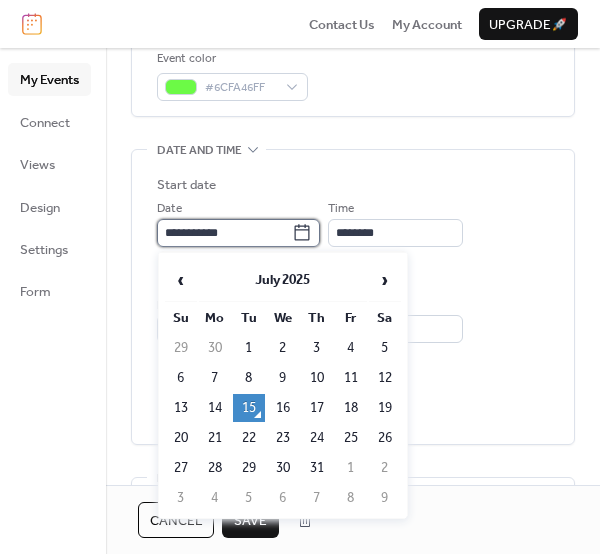 click on "**********" at bounding box center (224, 233) 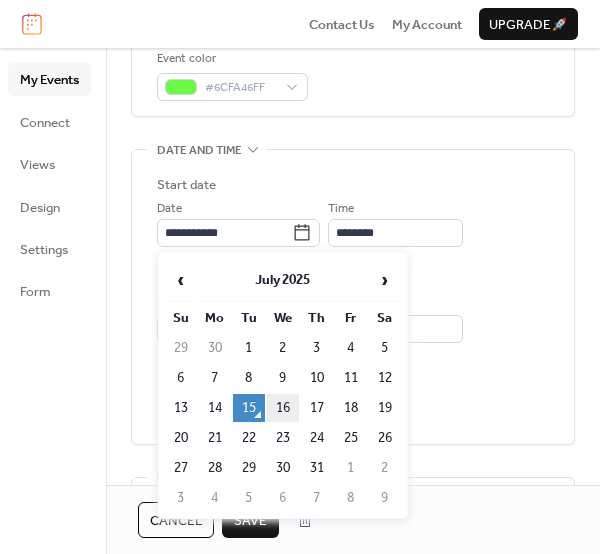 click on "16" at bounding box center [283, 408] 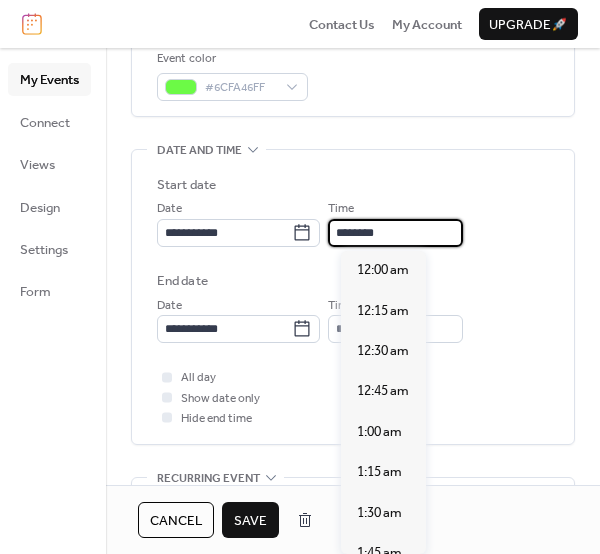 click on "********" at bounding box center [395, 233] 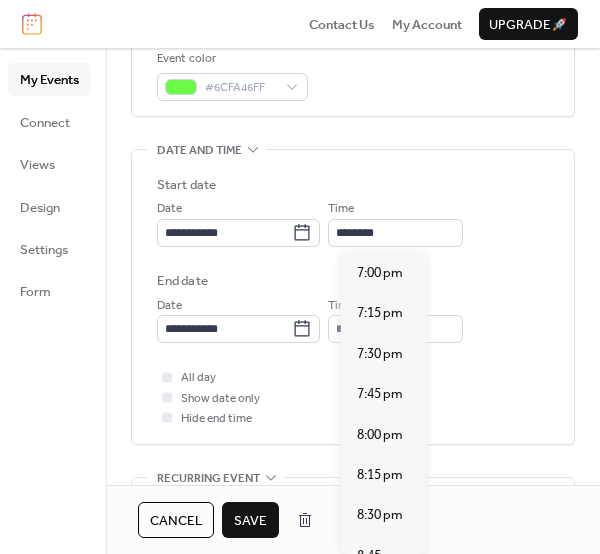 scroll, scrollTop: 3006, scrollLeft: 0, axis: vertical 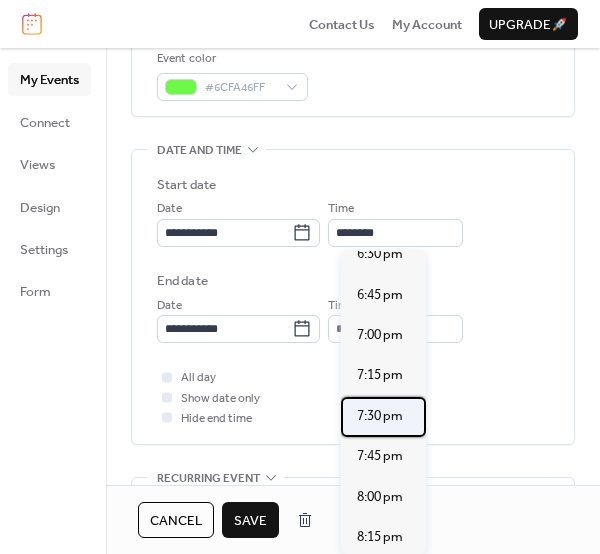 click on "7:30 pm" at bounding box center [380, 416] 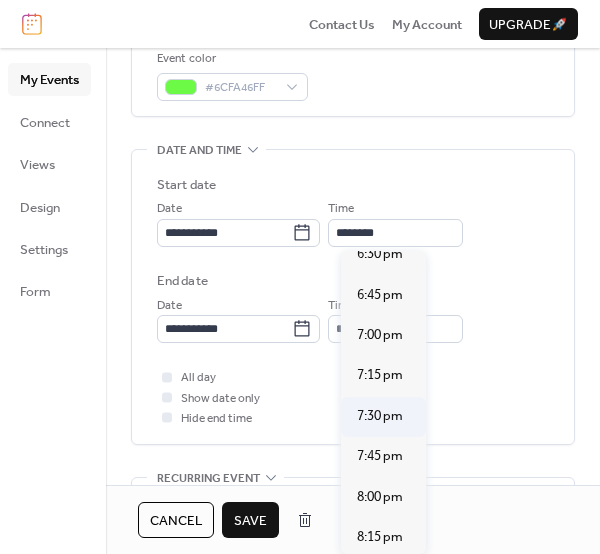 type on "*******" 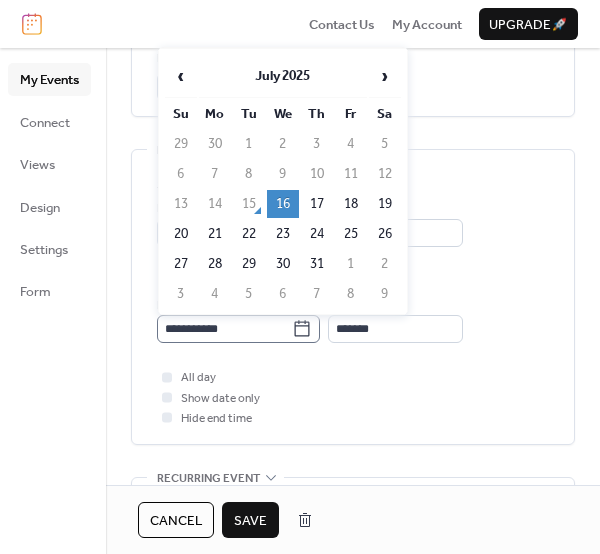 click 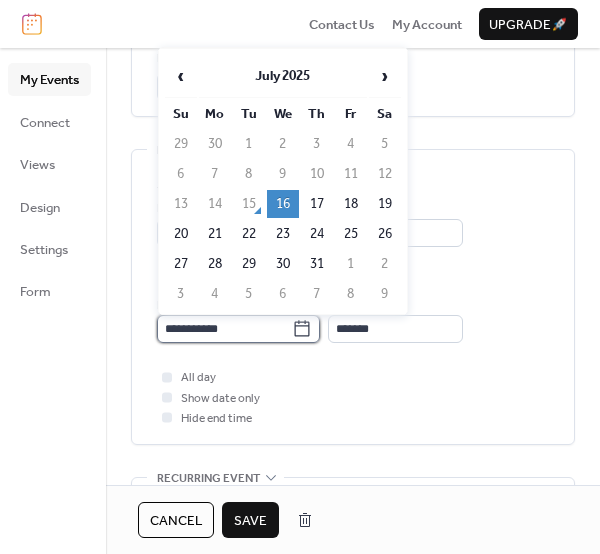 click on "**********" at bounding box center (224, 329) 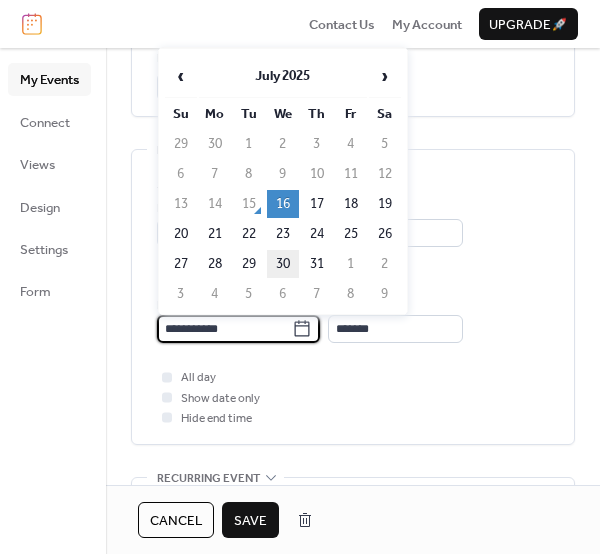 click on "30" at bounding box center [283, 264] 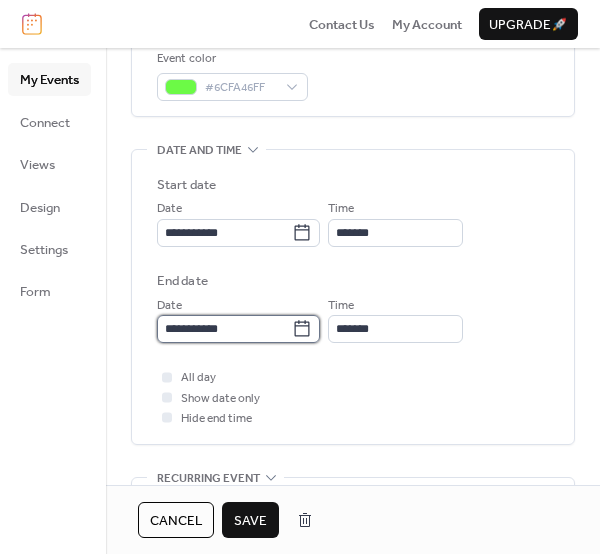 click on "**********" at bounding box center (224, 329) 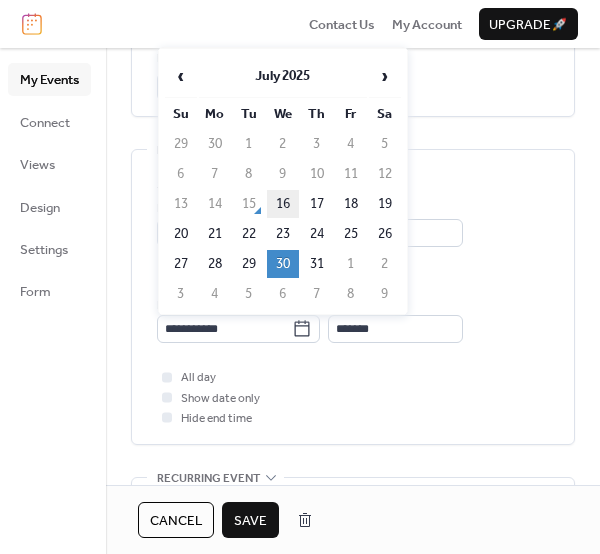 click on "16" at bounding box center [283, 204] 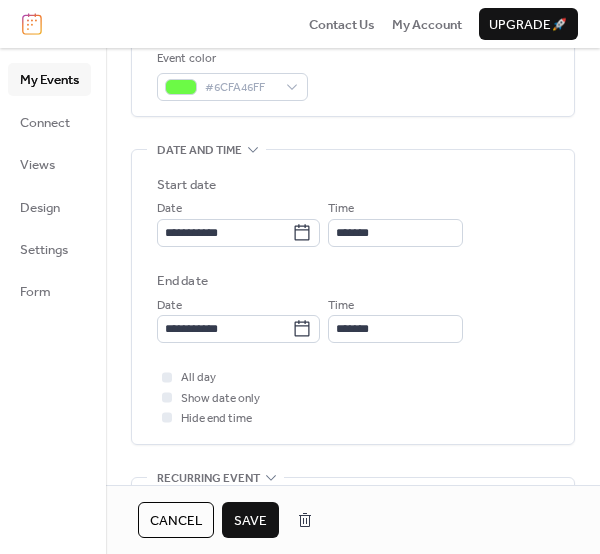 click 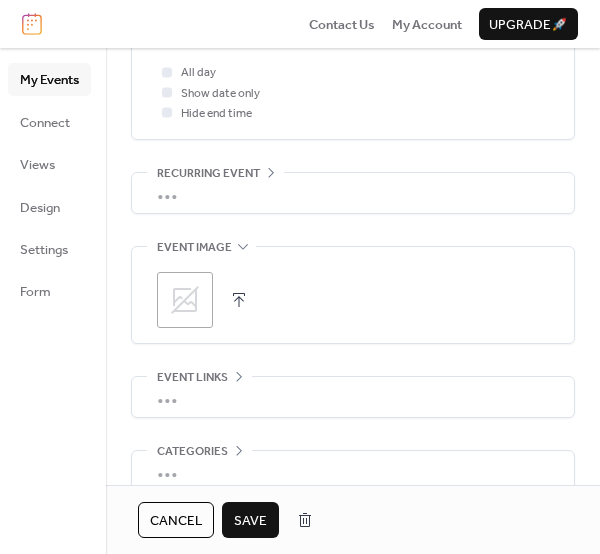 scroll, scrollTop: 856, scrollLeft: 0, axis: vertical 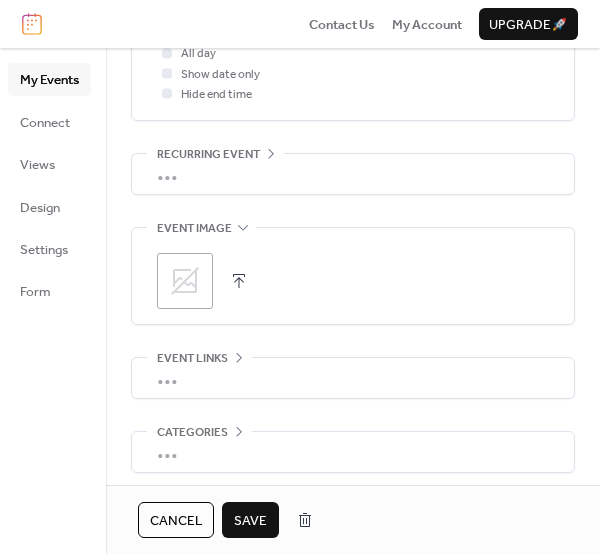 click on "•••" at bounding box center [353, 174] 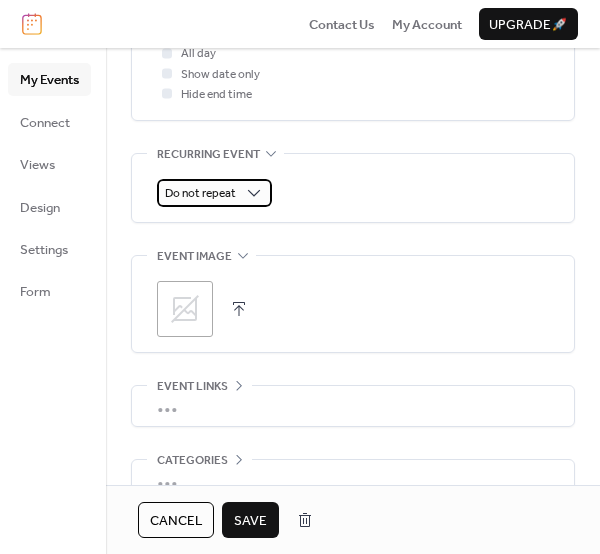 click on "Do not repeat" at bounding box center (214, 193) 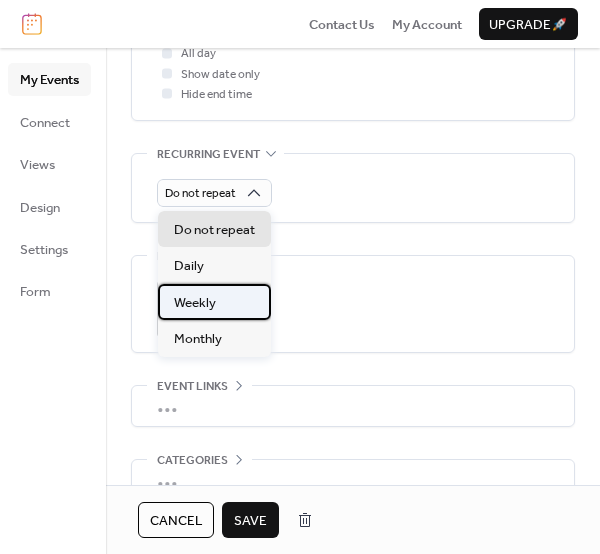 click on "Weekly" at bounding box center [195, 303] 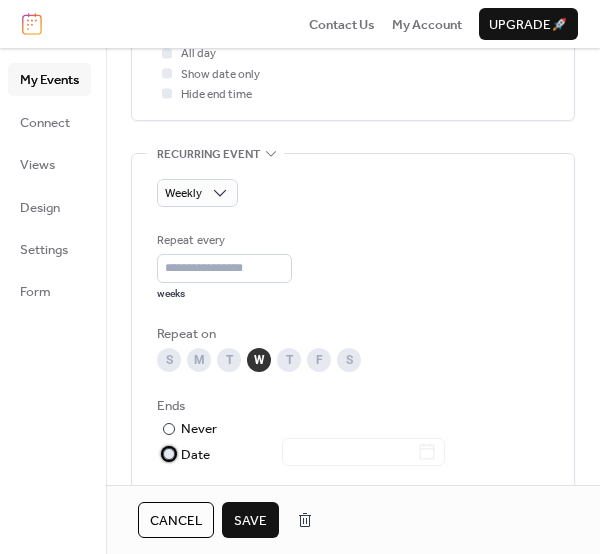 click on "Date" at bounding box center [313, 455] 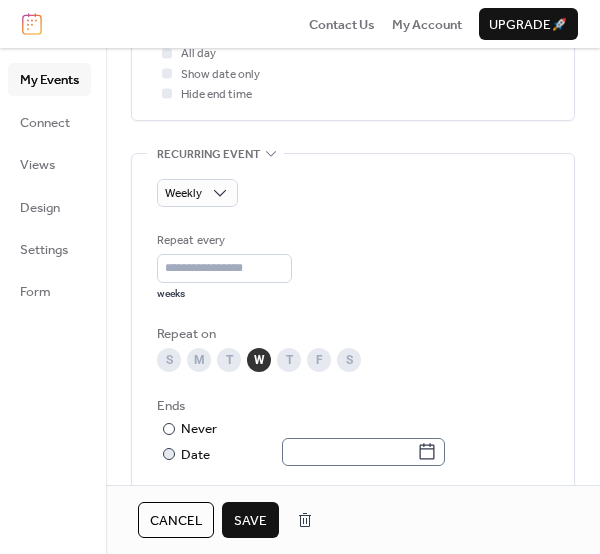 click 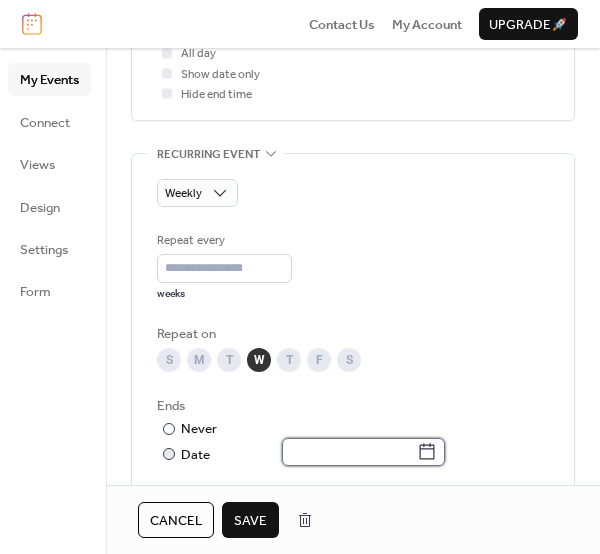click at bounding box center [349, 452] 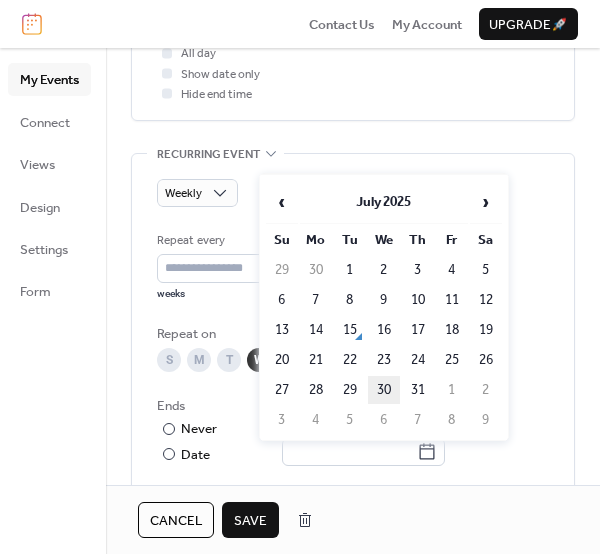 click on "30" at bounding box center (384, 390) 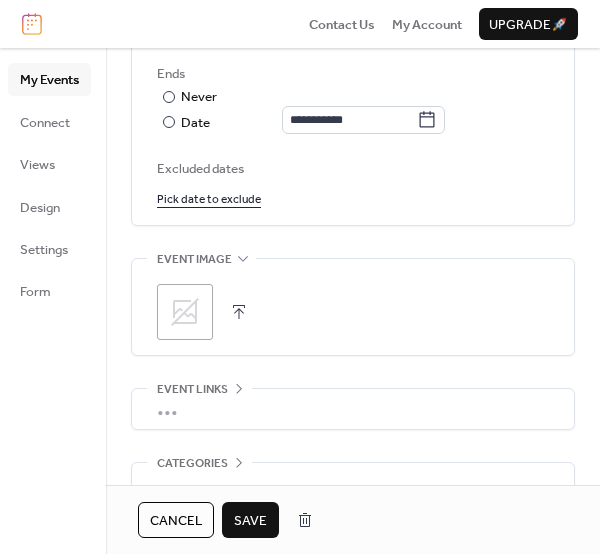 scroll, scrollTop: 1204, scrollLeft: 0, axis: vertical 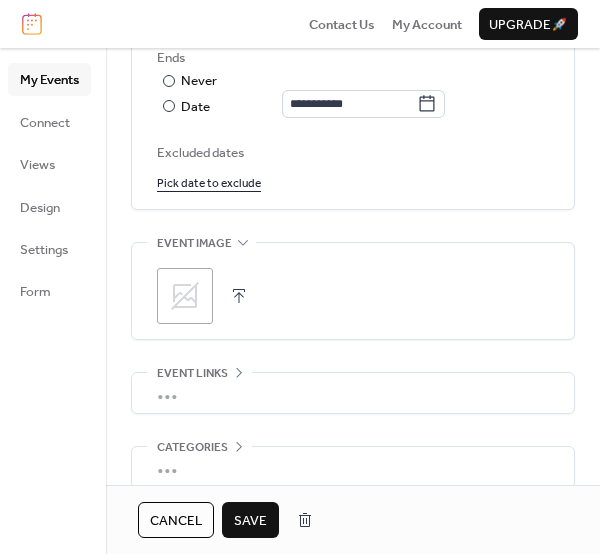 click on ";" at bounding box center (185, 296) 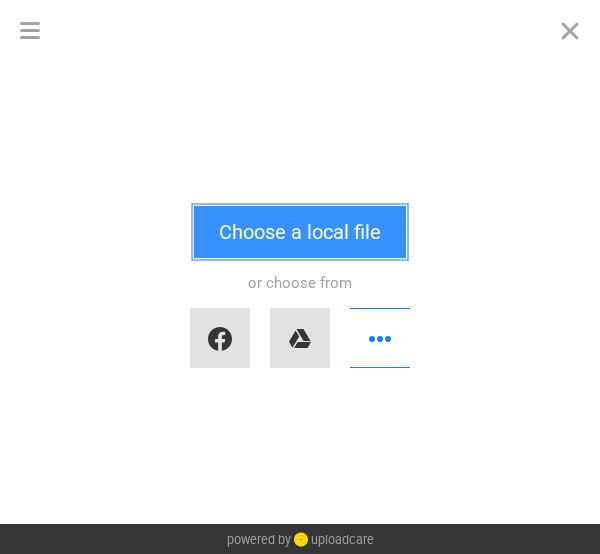 click on "Choose a local file" at bounding box center (300, 232) 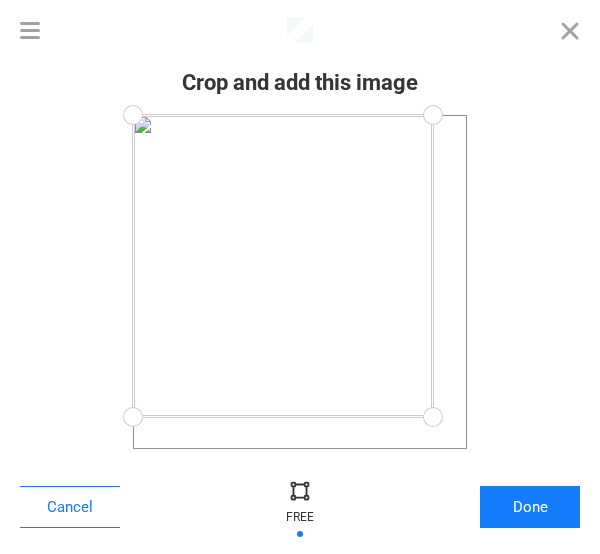 drag, startPoint x: 467, startPoint y: 447, endPoint x: 433, endPoint y: 417, distance: 45.343136 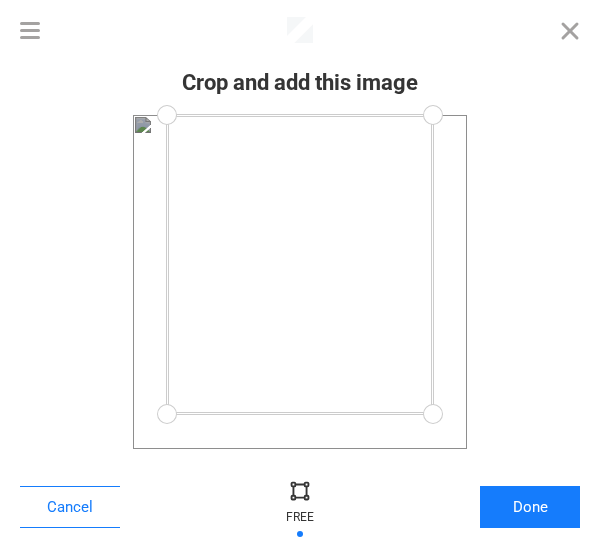 drag, startPoint x: 139, startPoint y: 414, endPoint x: 167, endPoint y: 414, distance: 28 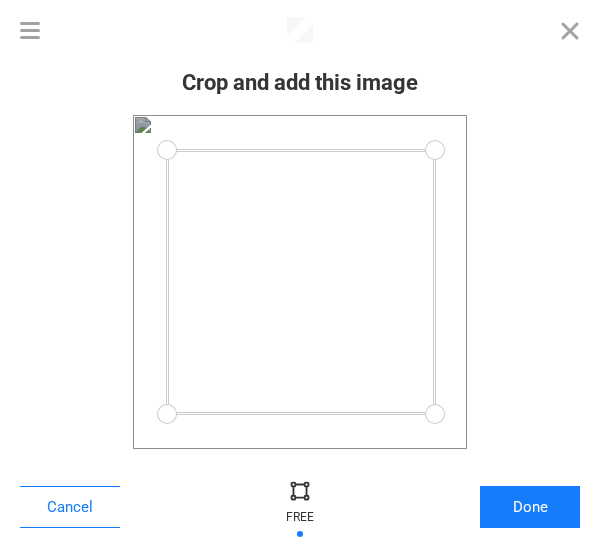 drag, startPoint x: 433, startPoint y: 115, endPoint x: 435, endPoint y: 150, distance: 35.057095 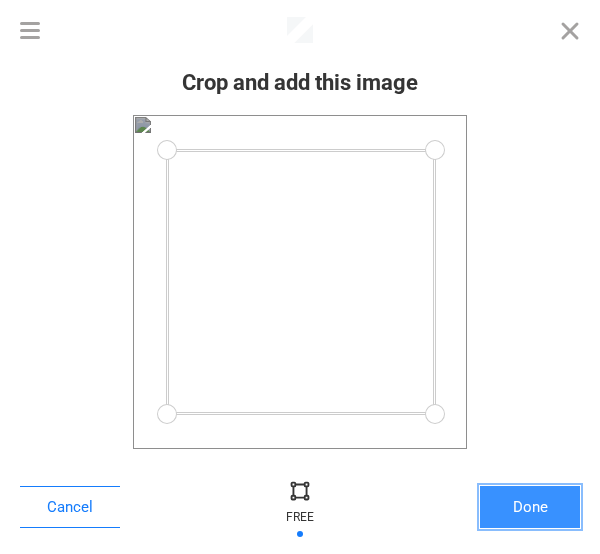 click on "Done" at bounding box center (530, 507) 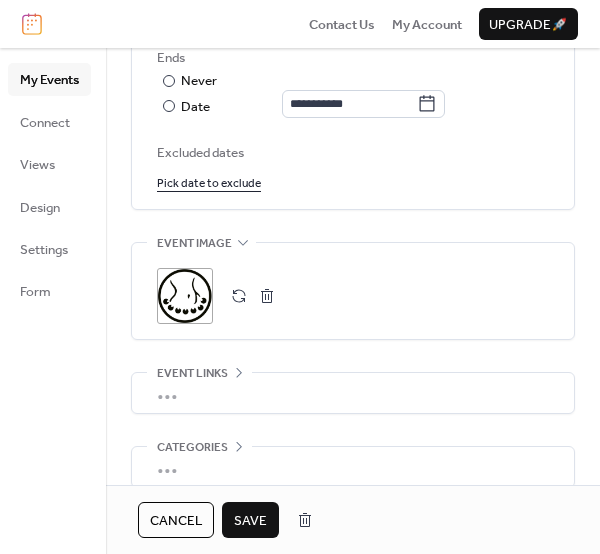 click on "Save" at bounding box center [250, 521] 